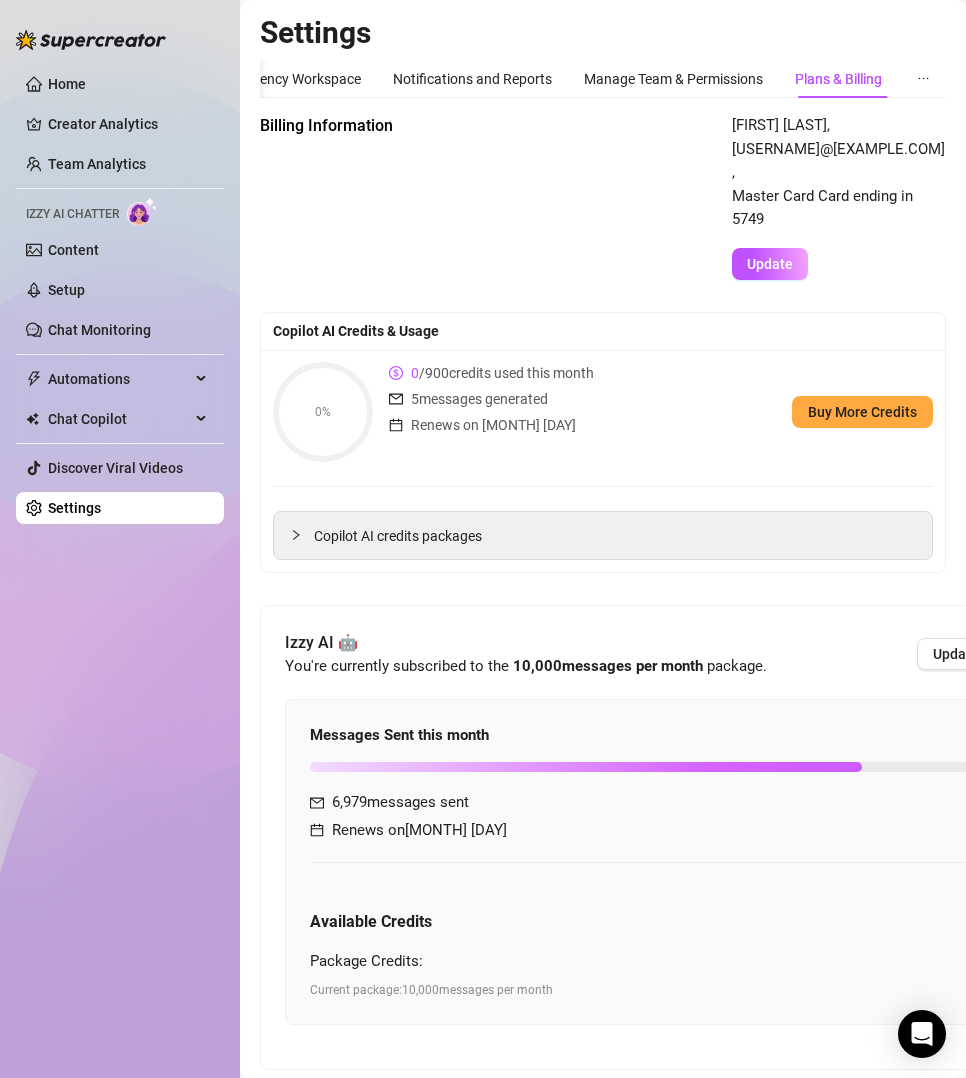 scroll, scrollTop: 0, scrollLeft: 0, axis: both 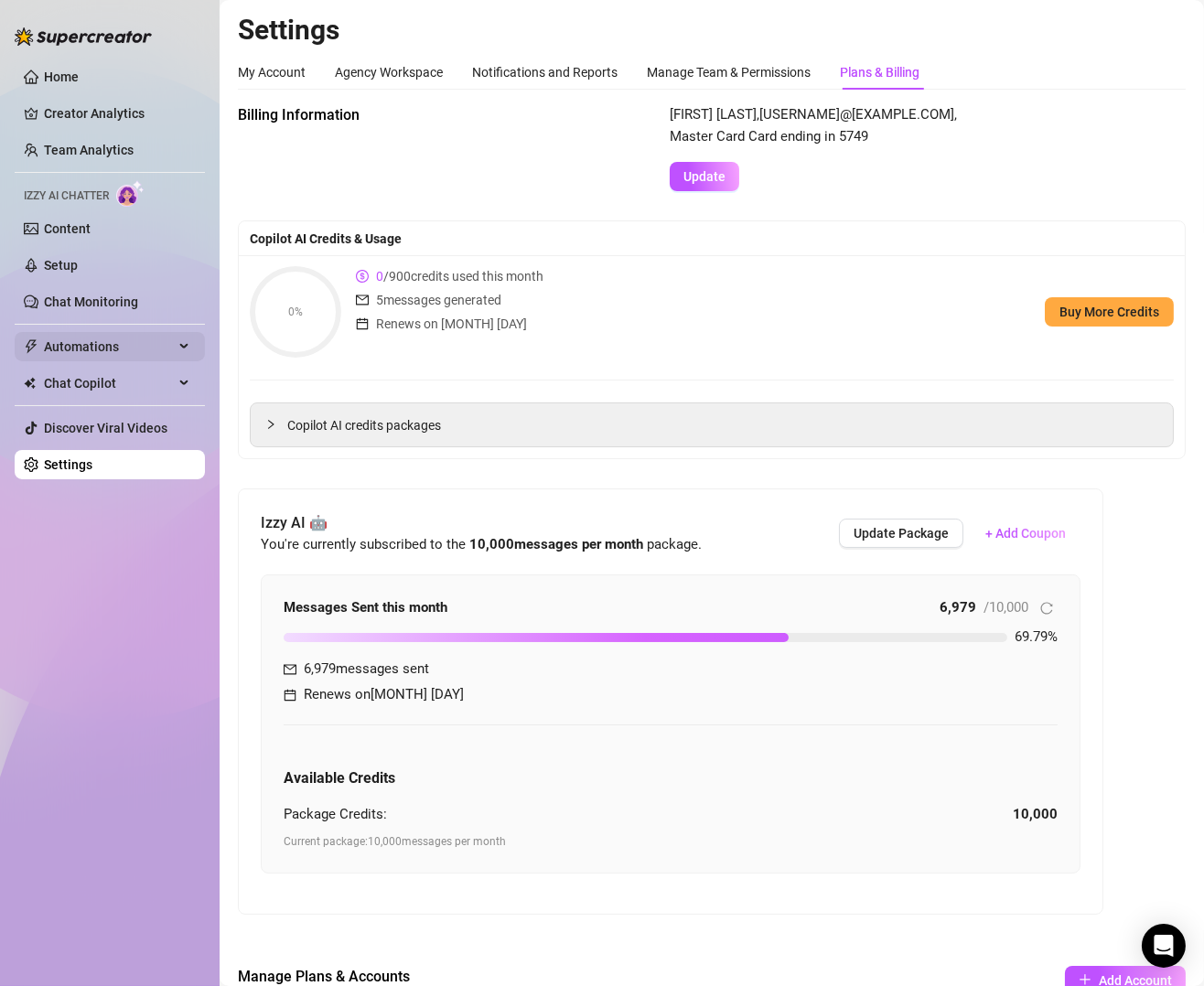 click on "Automations" at bounding box center (109, 347) 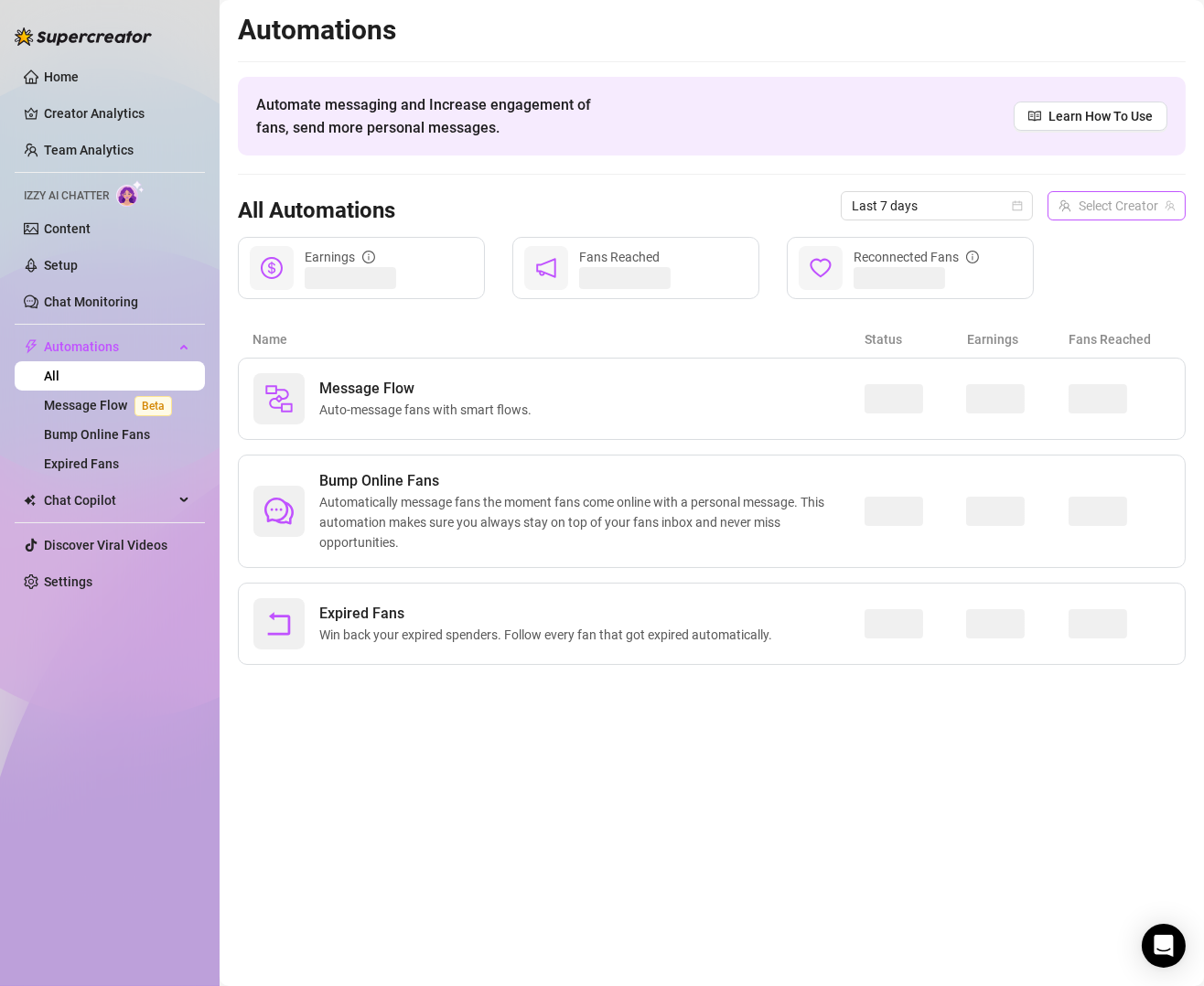 click at bounding box center (1108, 206) 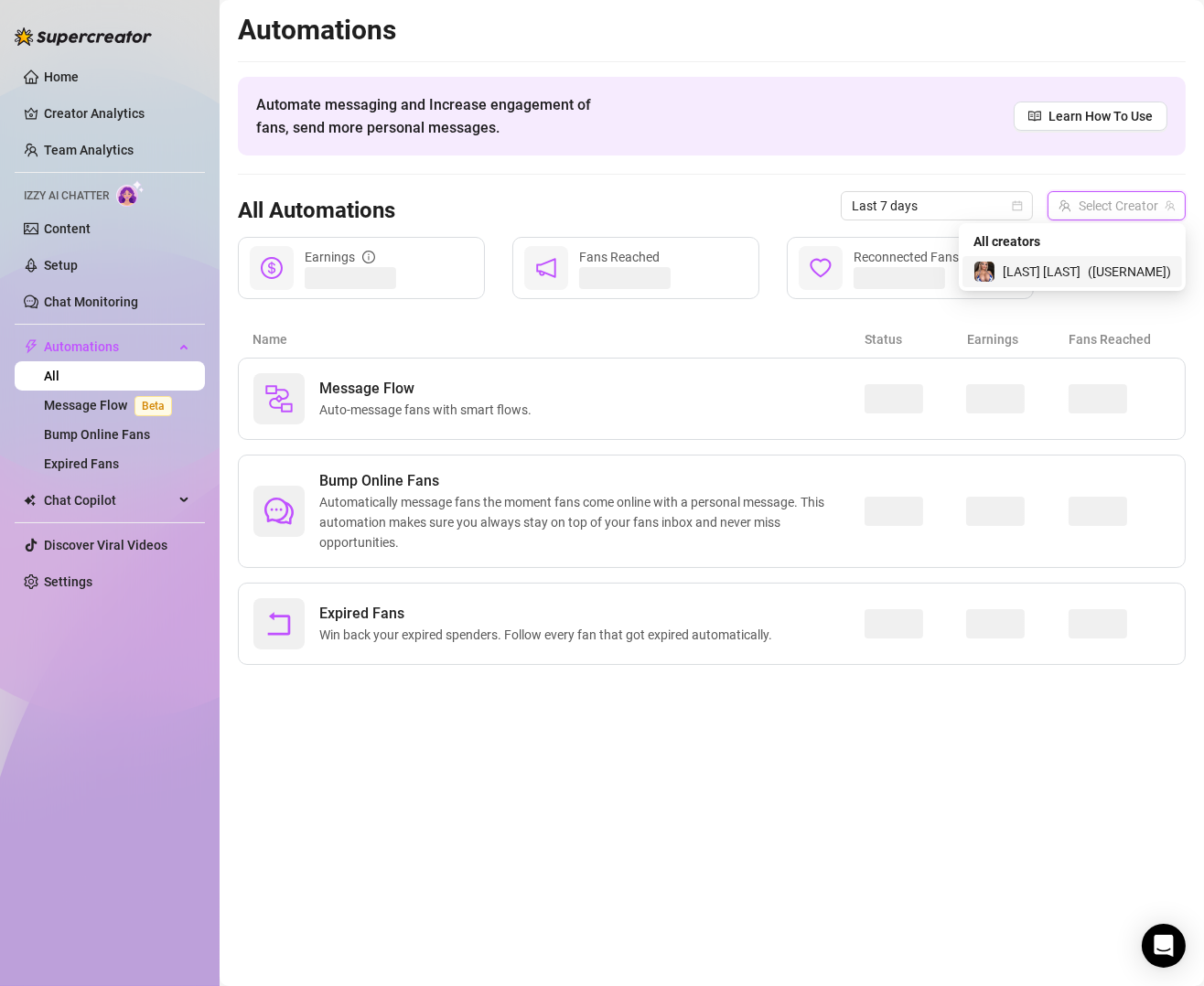 click on "[LAST] [LAST]" at bounding box center [1041, 272] 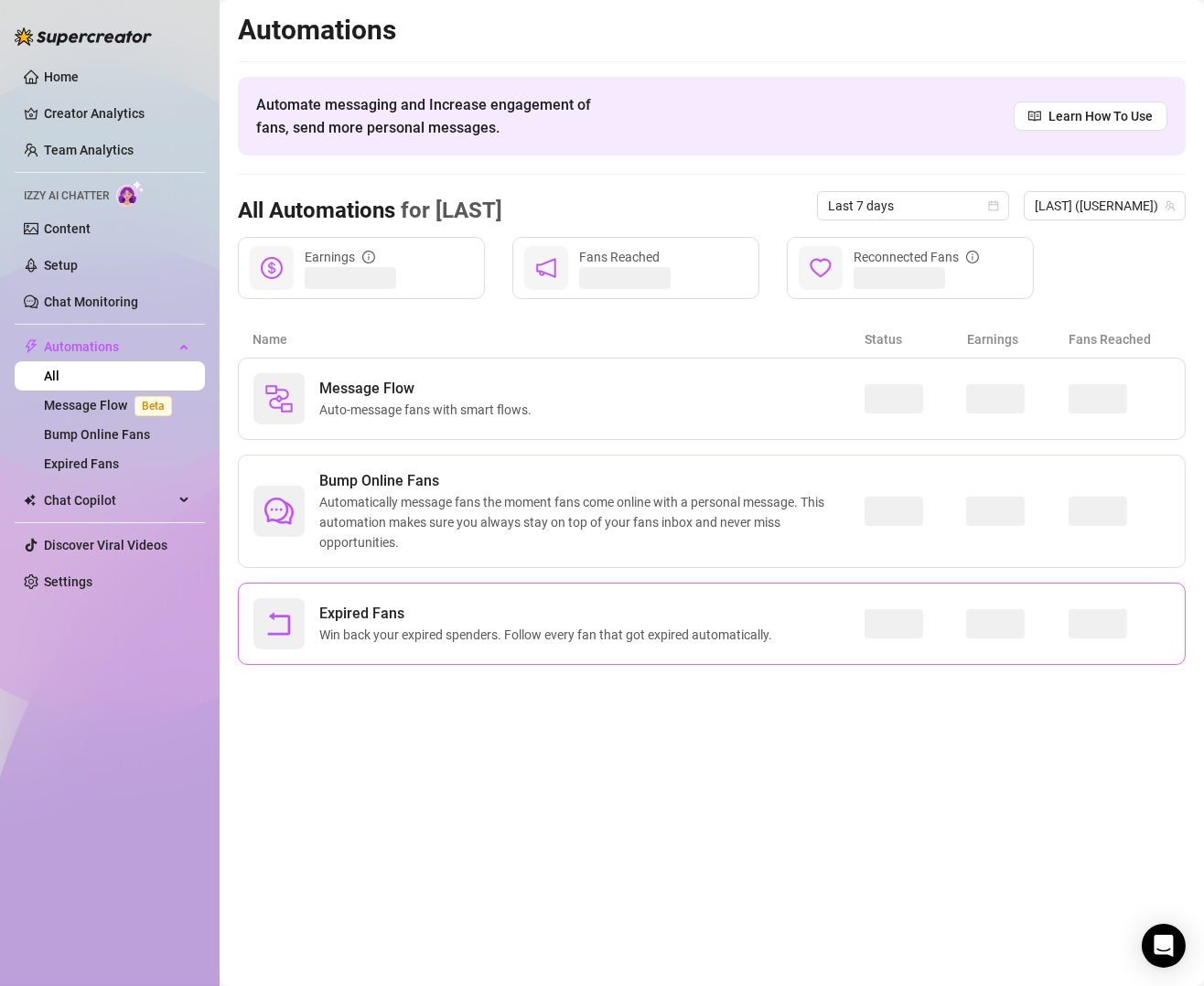 click on "Win back your expired spenders. Follow every fan that got expired automatically." at bounding box center [549, 635] 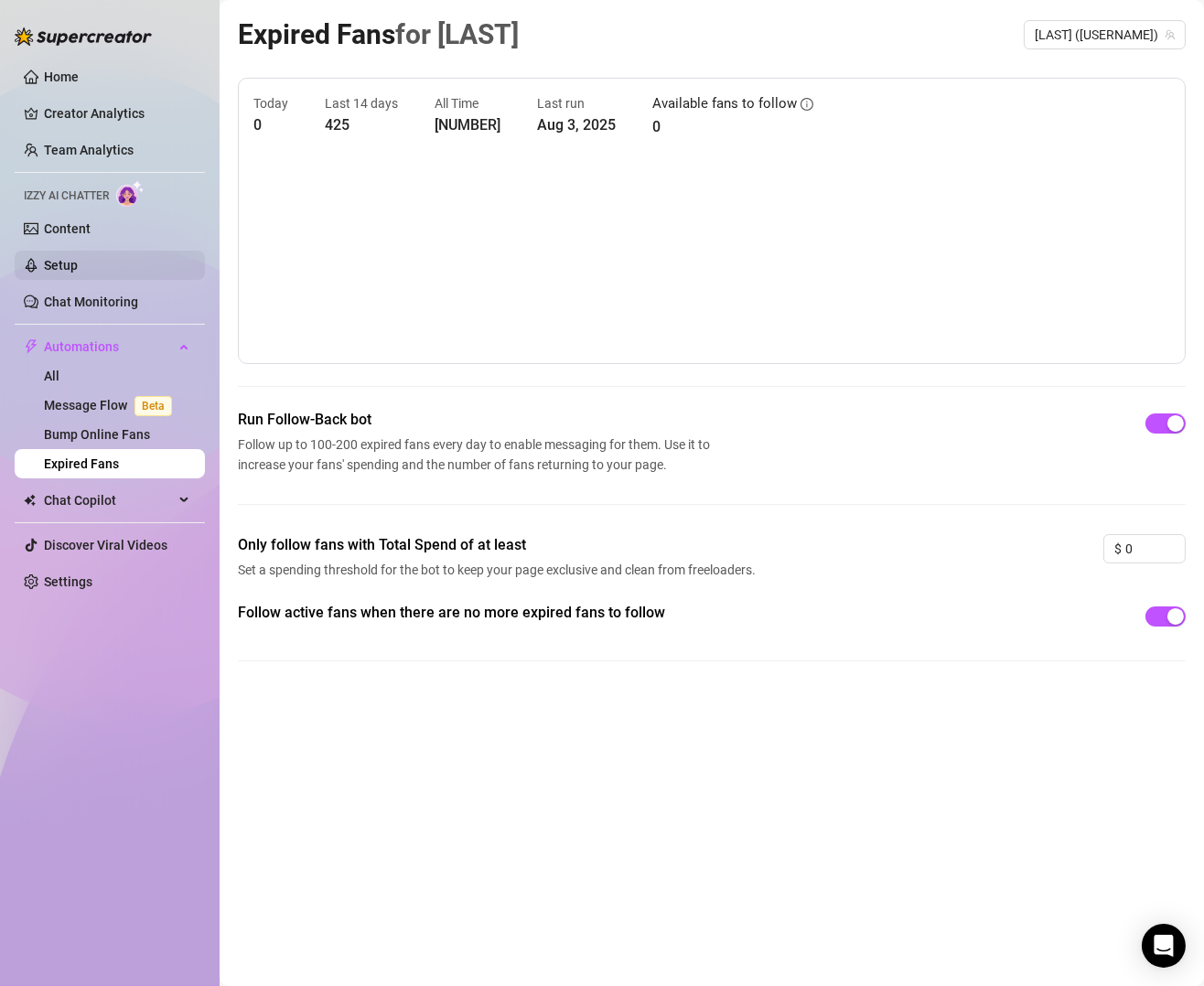 click on "Setup" at bounding box center [60, 265] 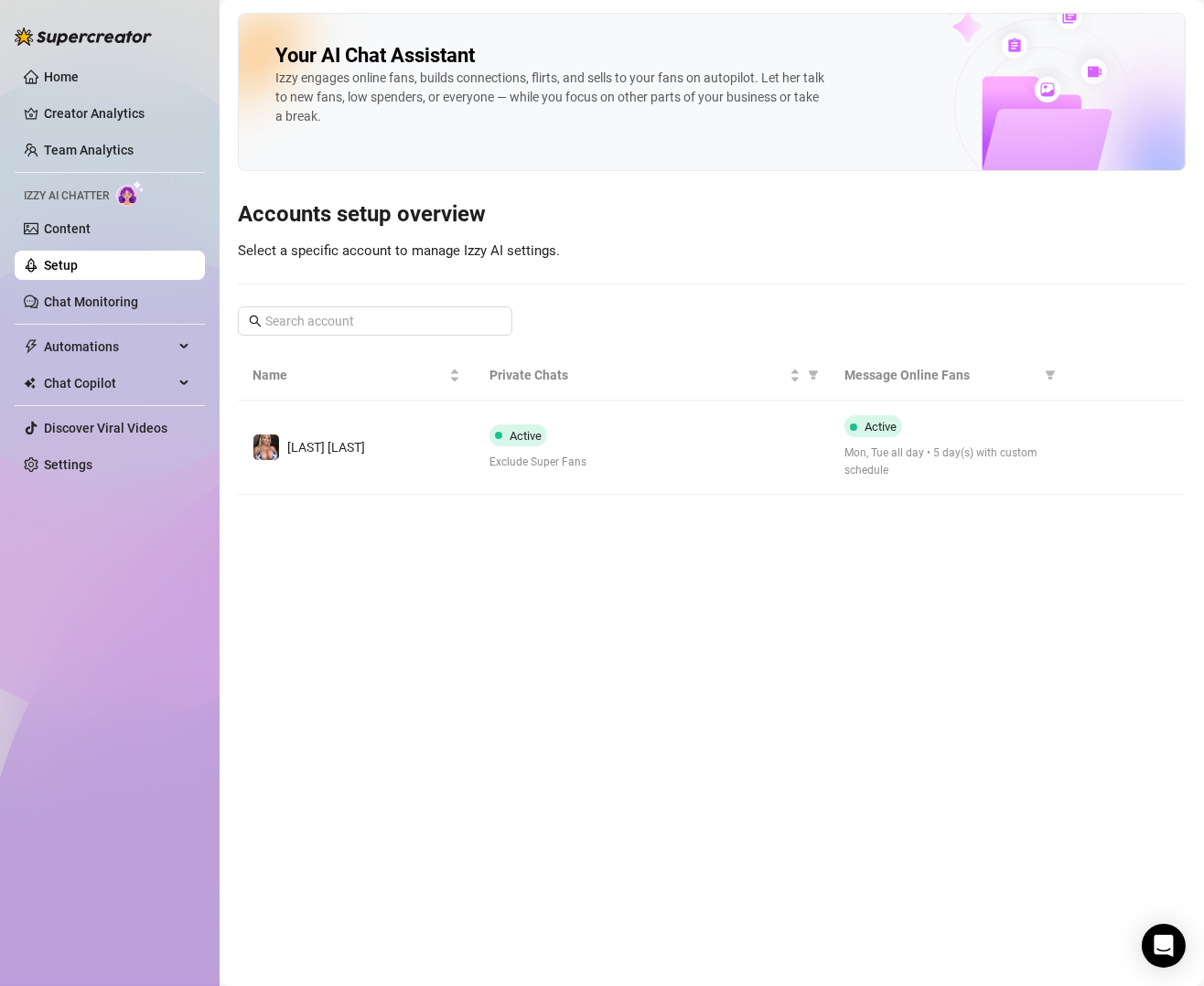 click on "Mon, Tue all day • 5 day(s) with custom schedule" at bounding box center (948, 462) 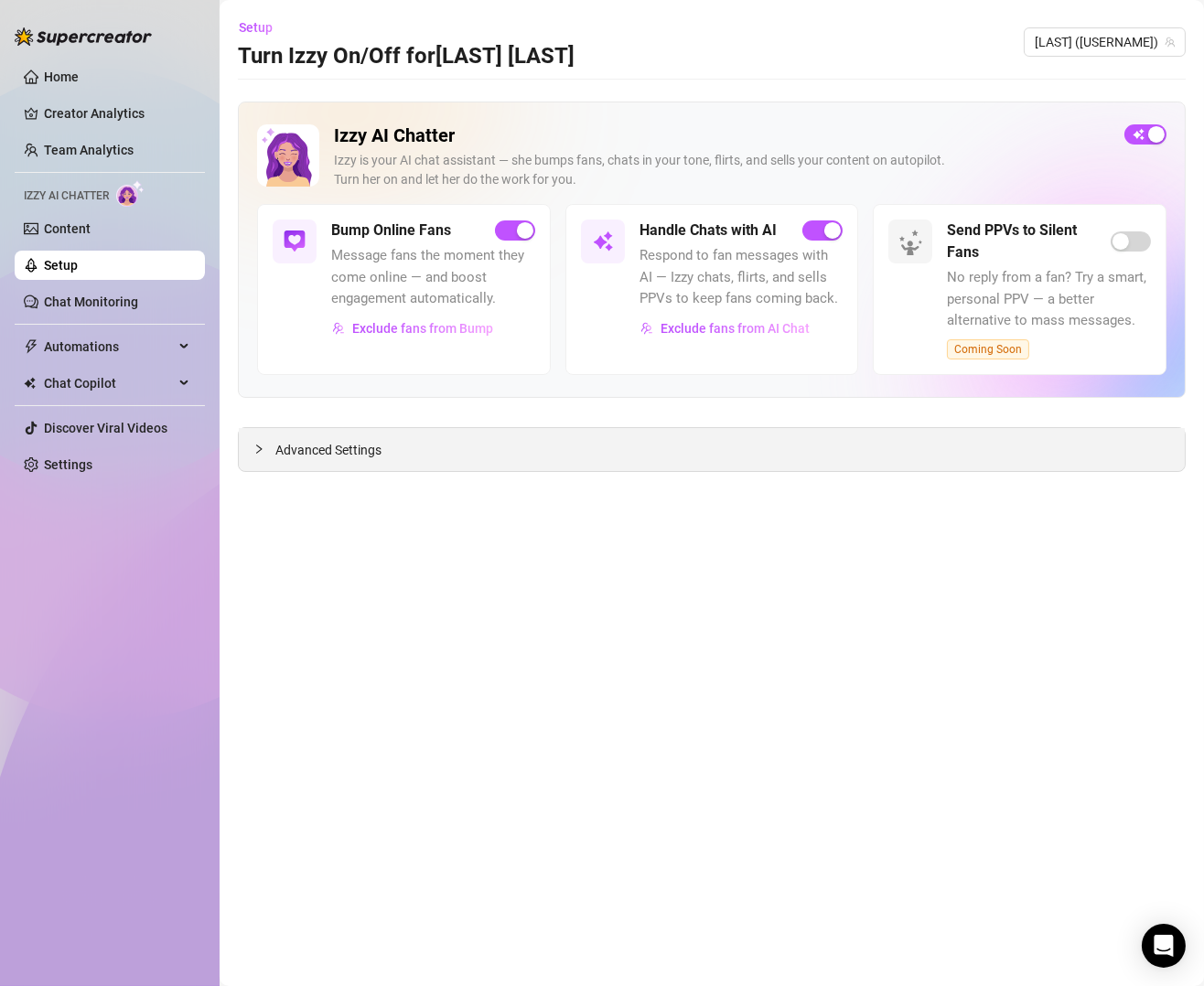click 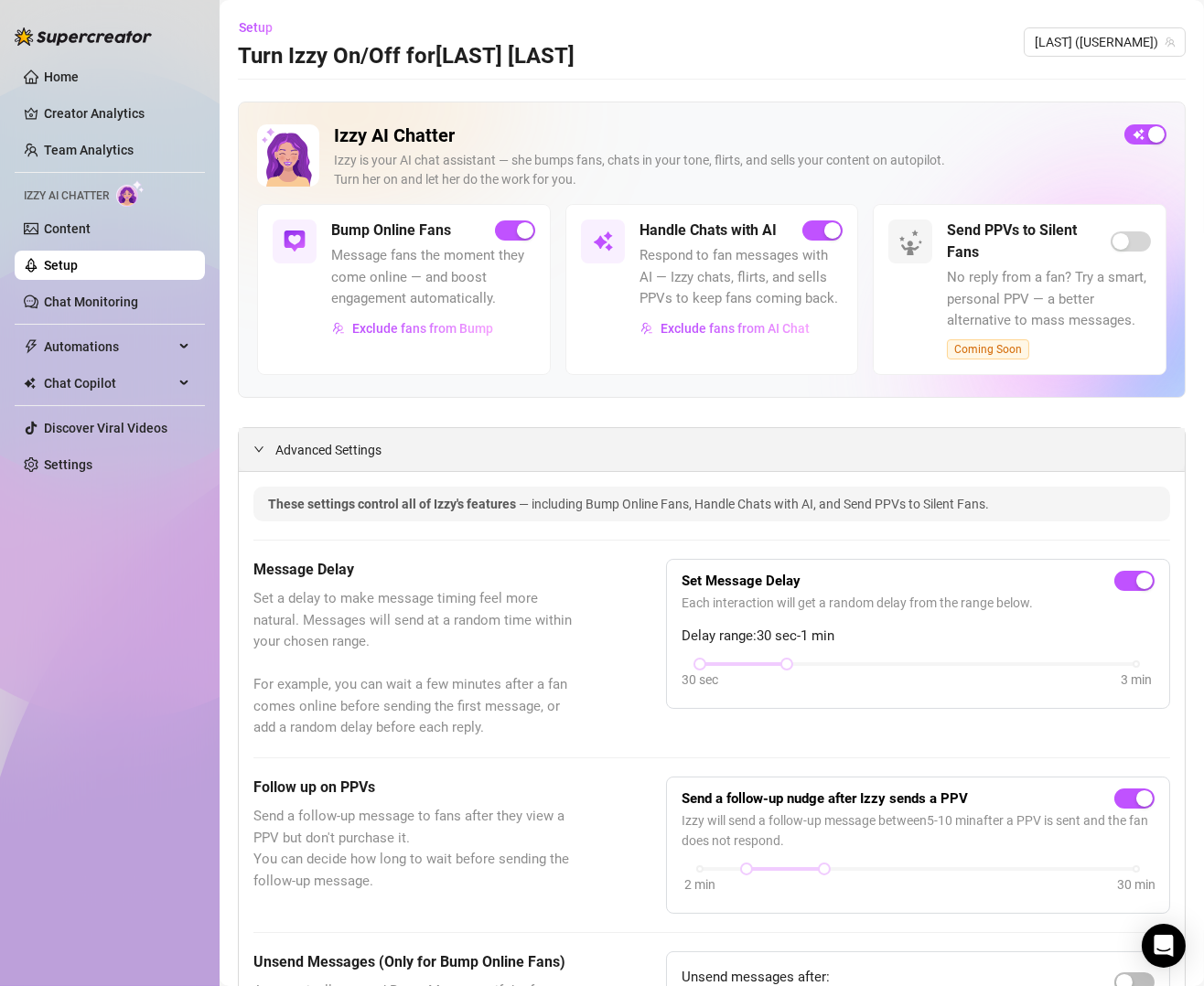 click on "Advanced Settings" at bounding box center (328, 450) 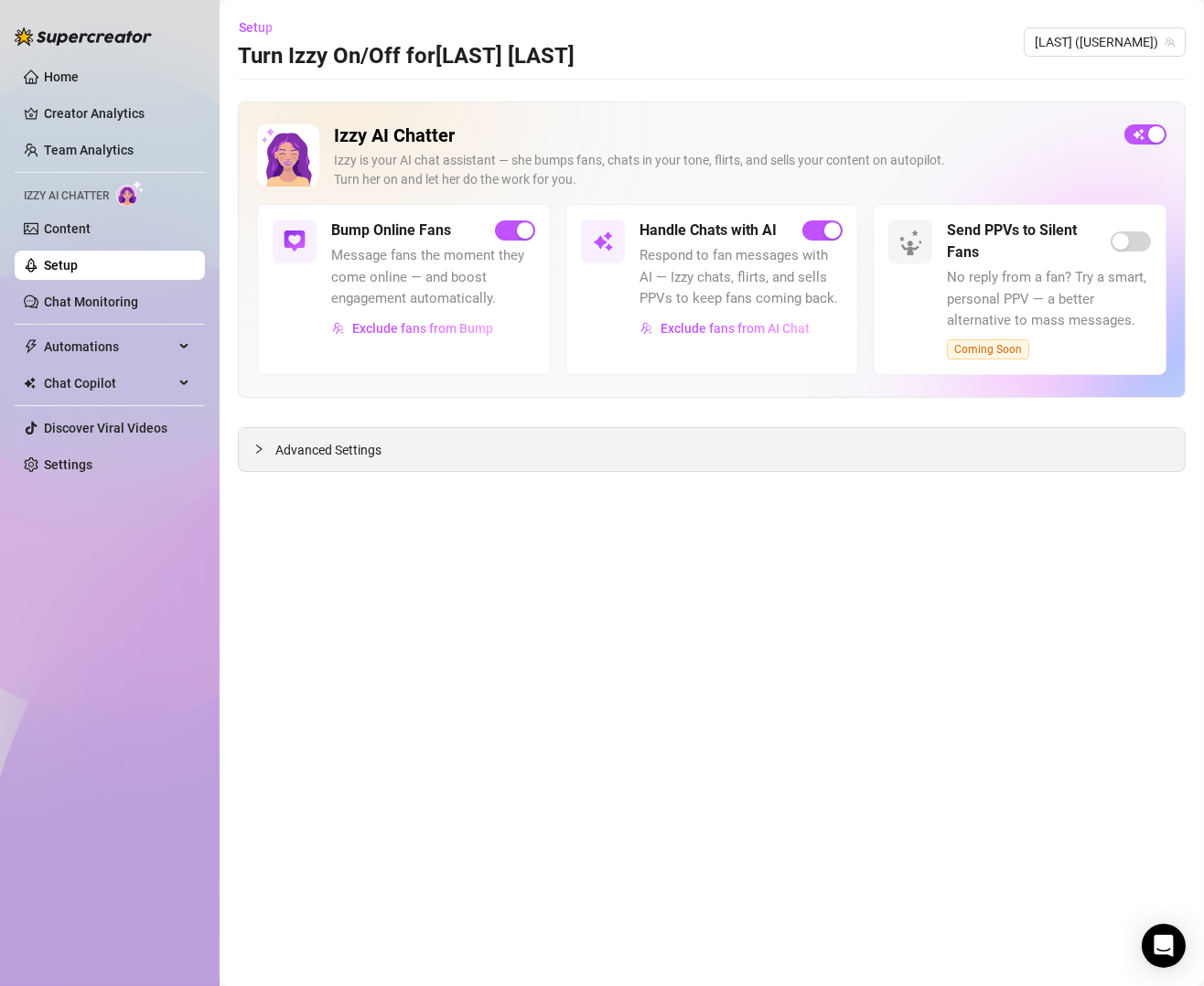 click on "Advanced Settings" at bounding box center [328, 450] 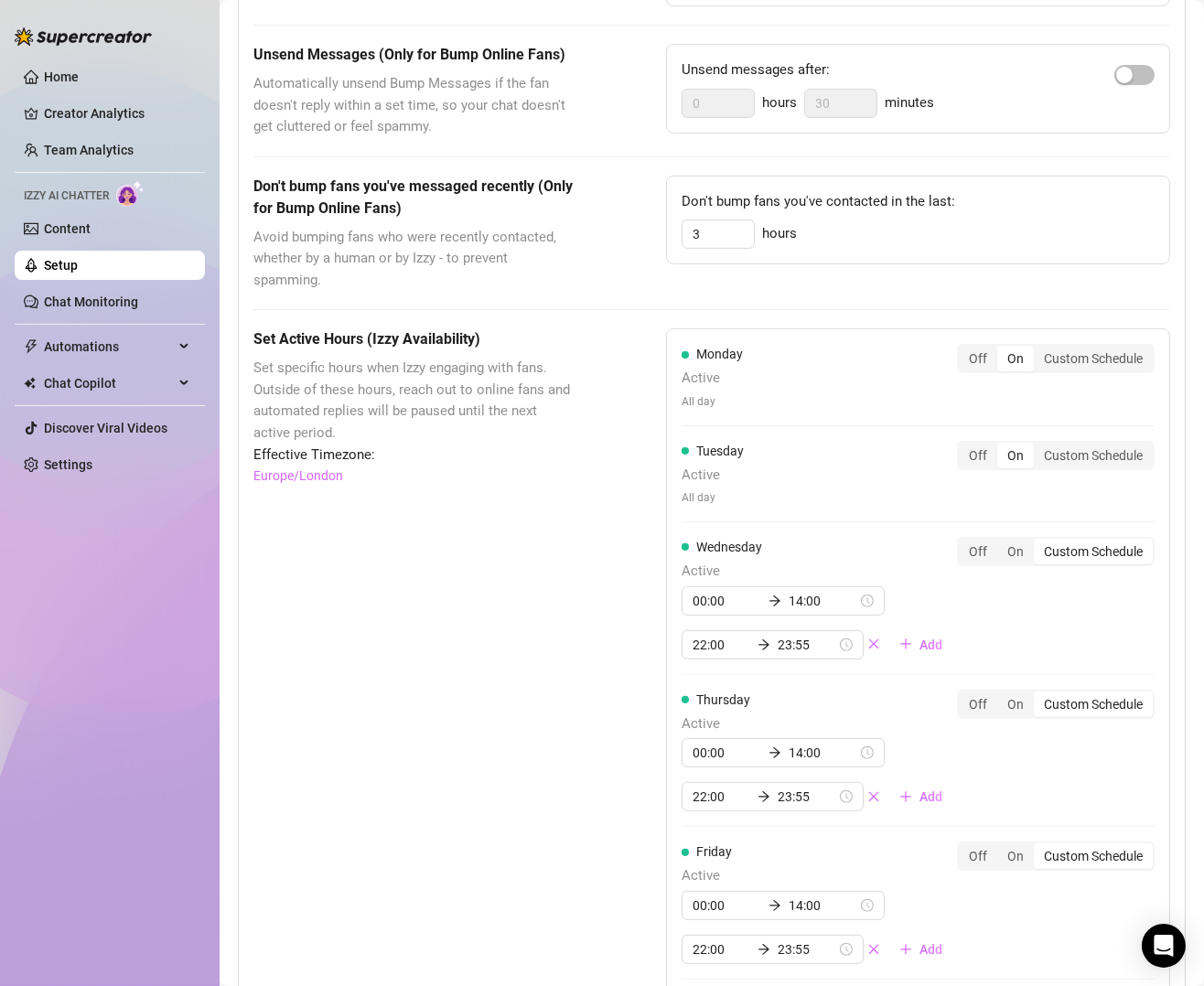 scroll, scrollTop: 914, scrollLeft: 0, axis: vertical 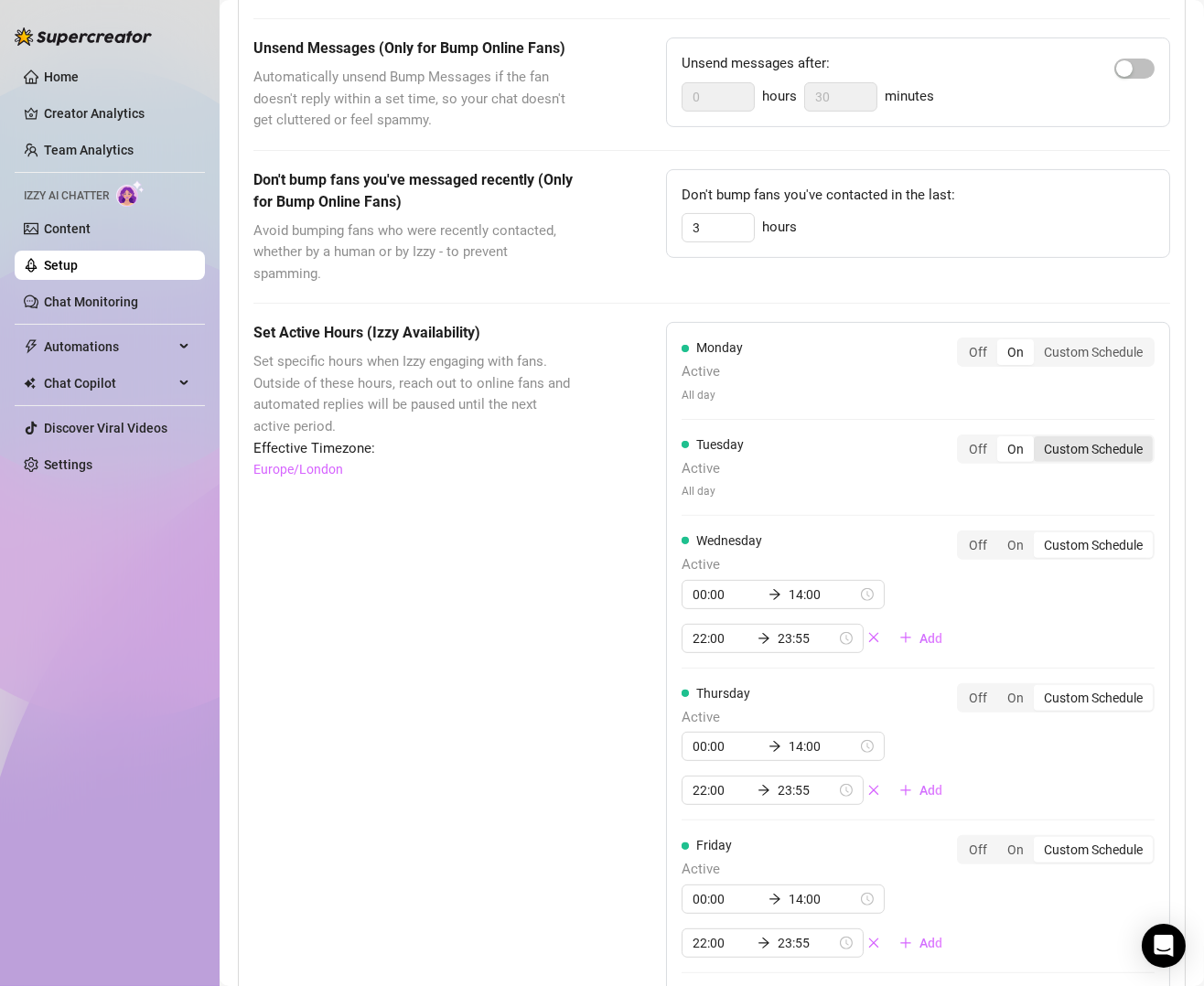 click on "Custom Schedule" at bounding box center [1093, 449] 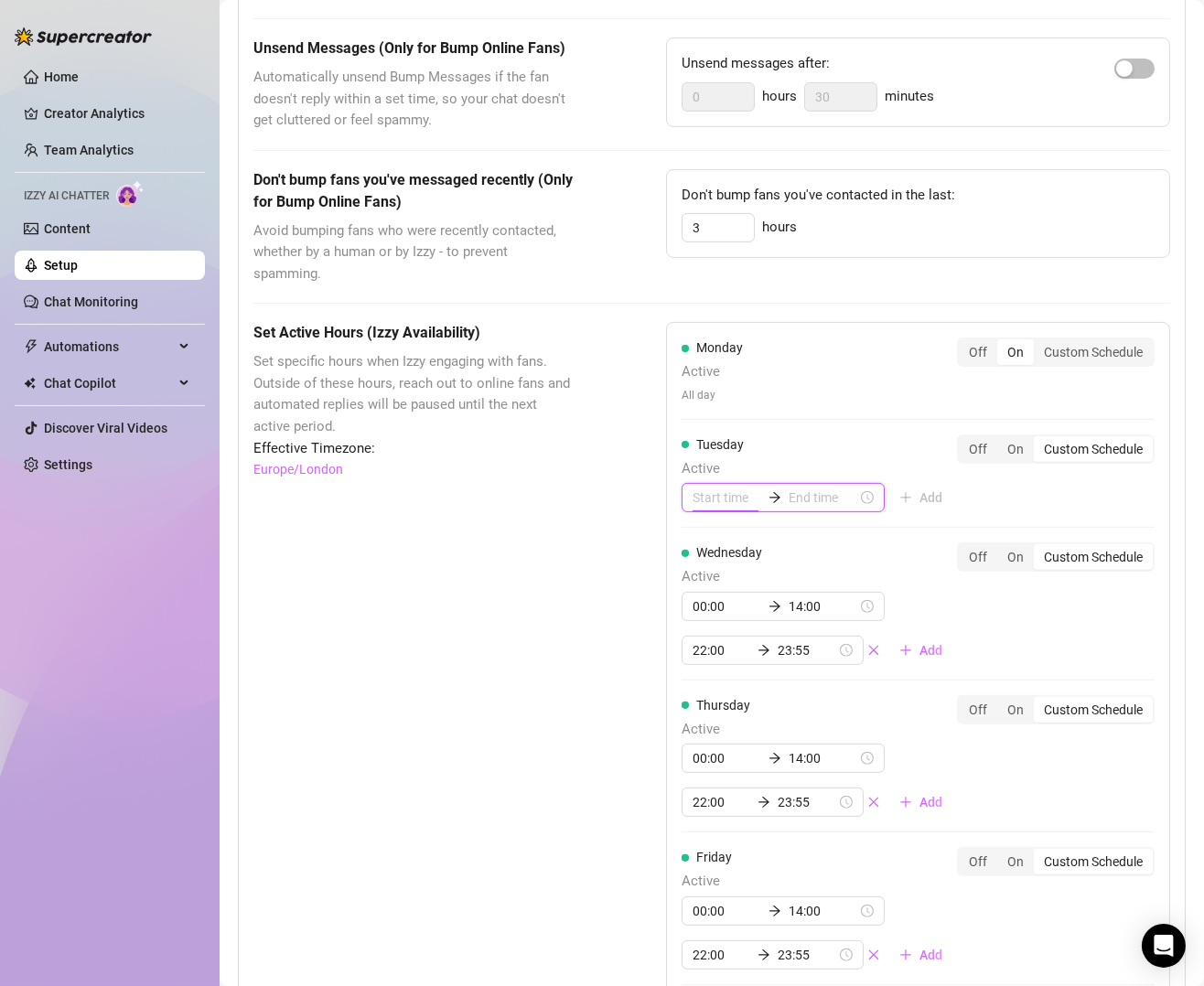 click at bounding box center (726, 498) 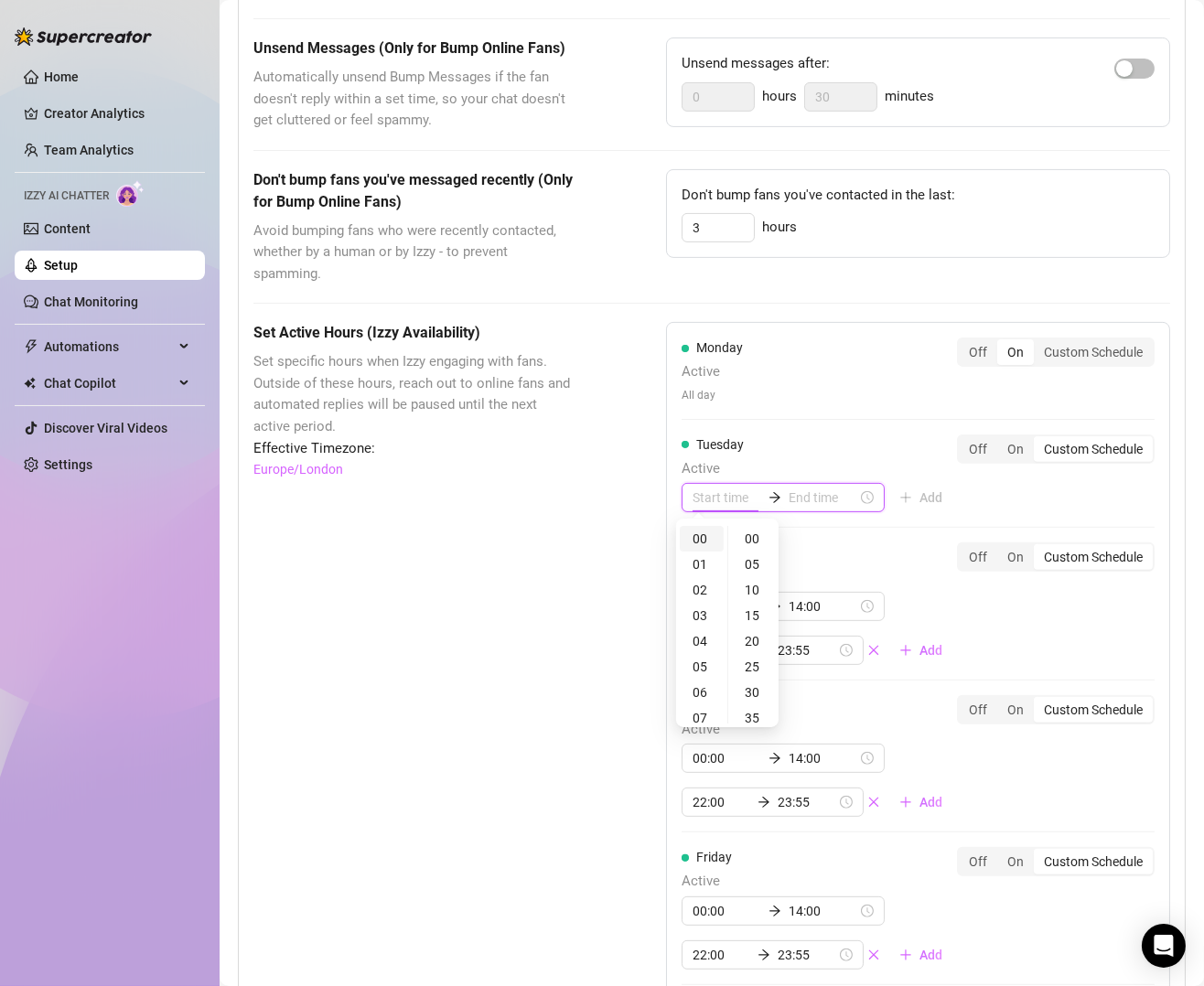 type on "00:00" 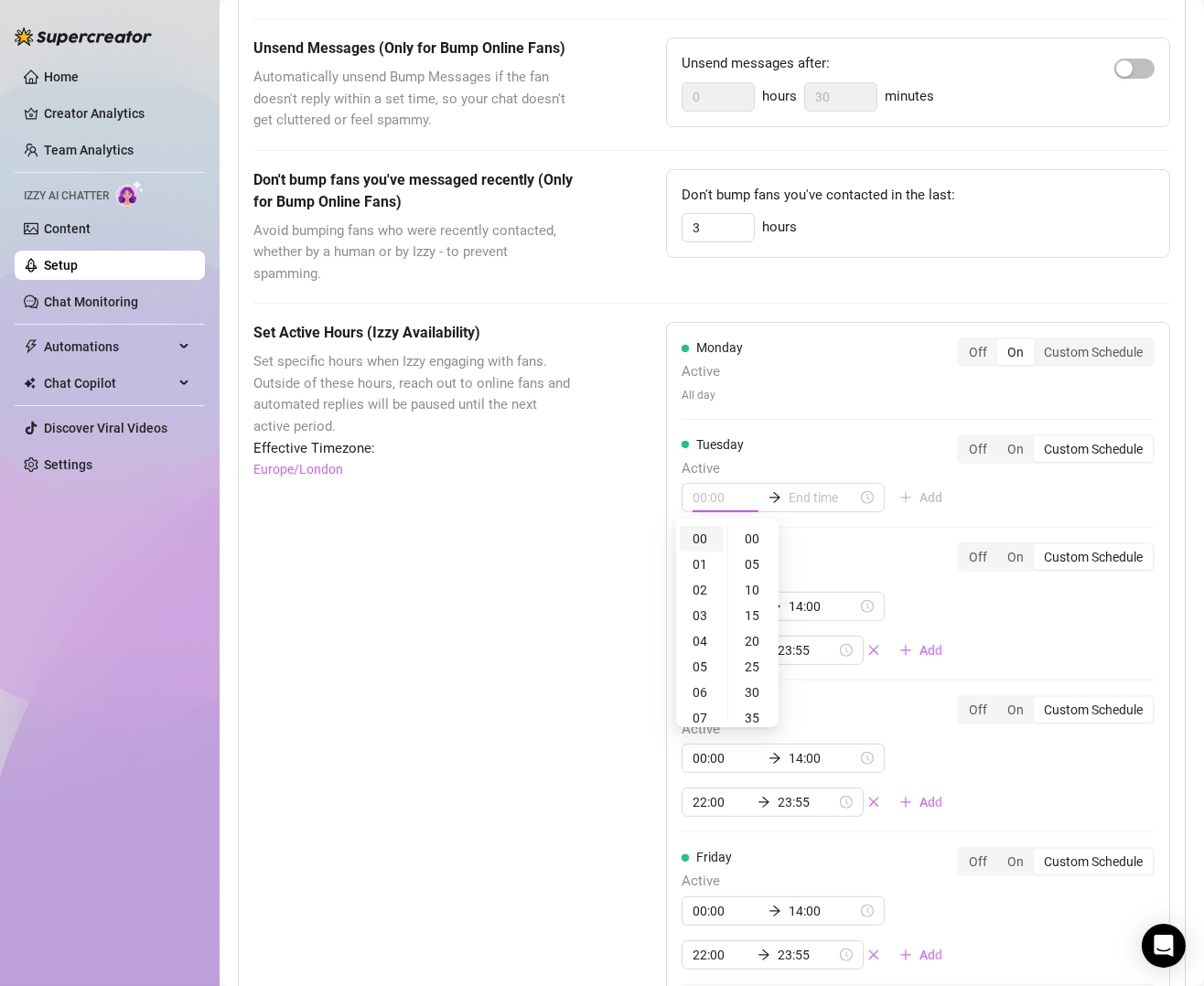 click on "00" at bounding box center (702, 539) 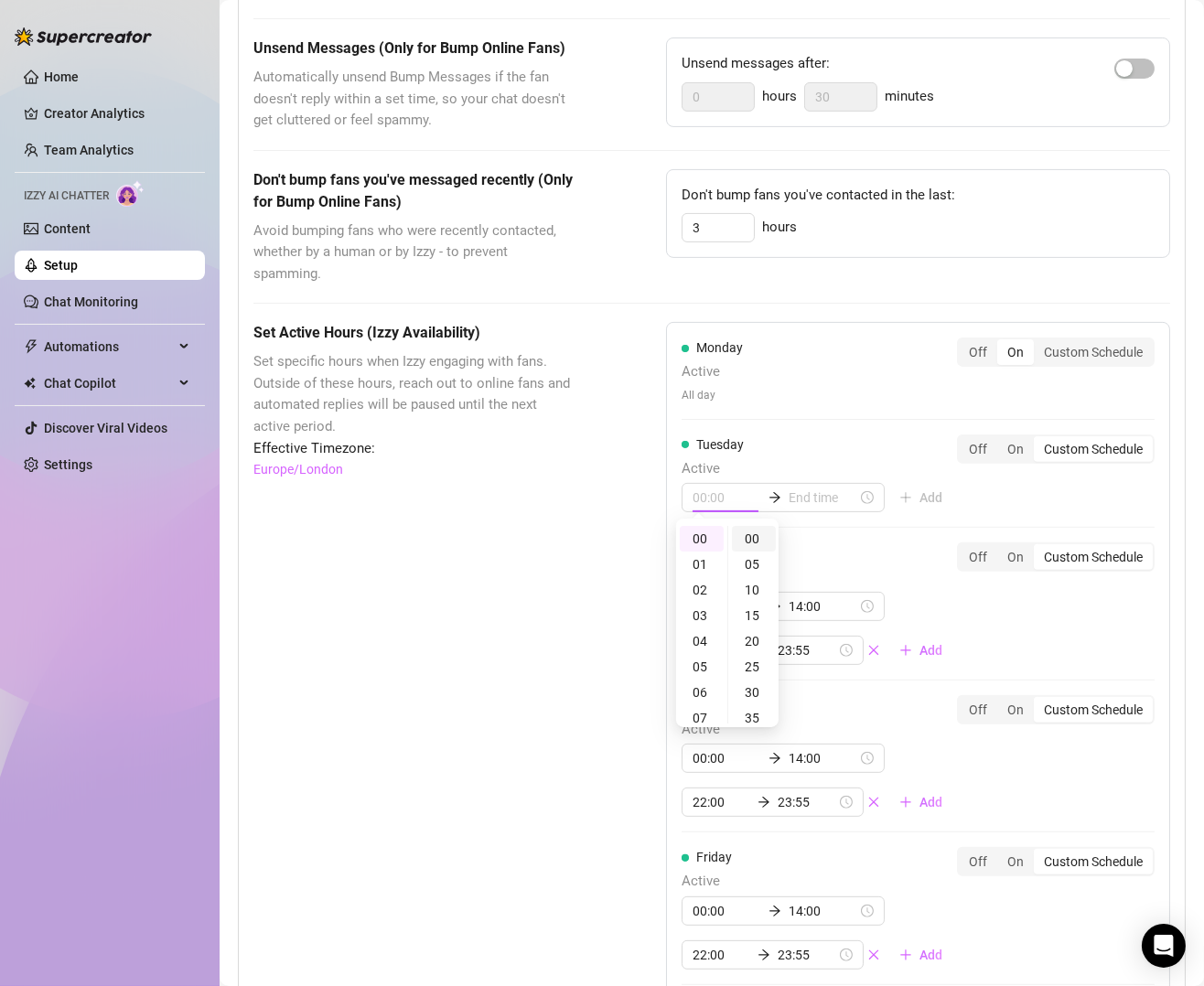 click on "00" at bounding box center [754, 539] 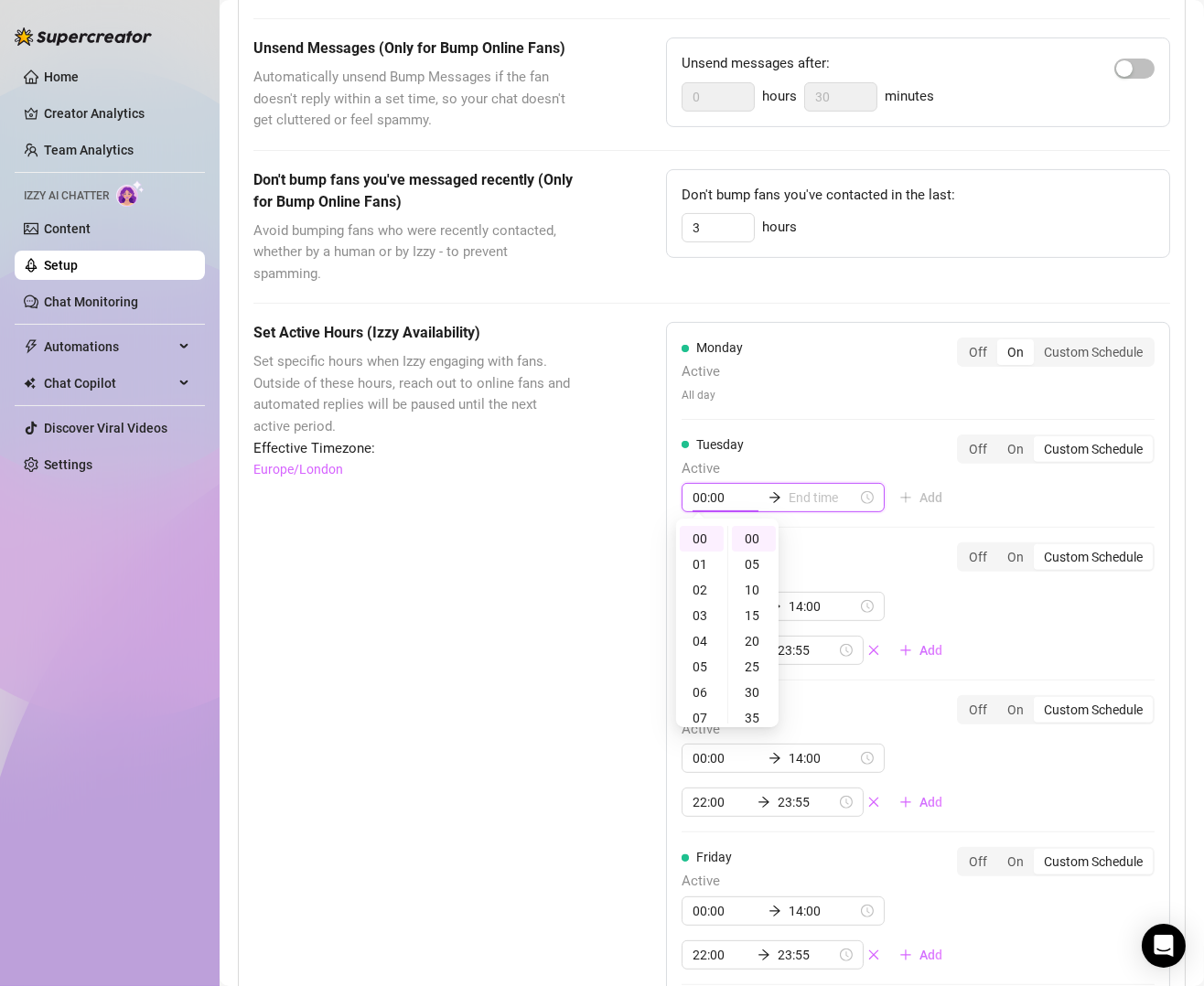 click at bounding box center [822, 498] 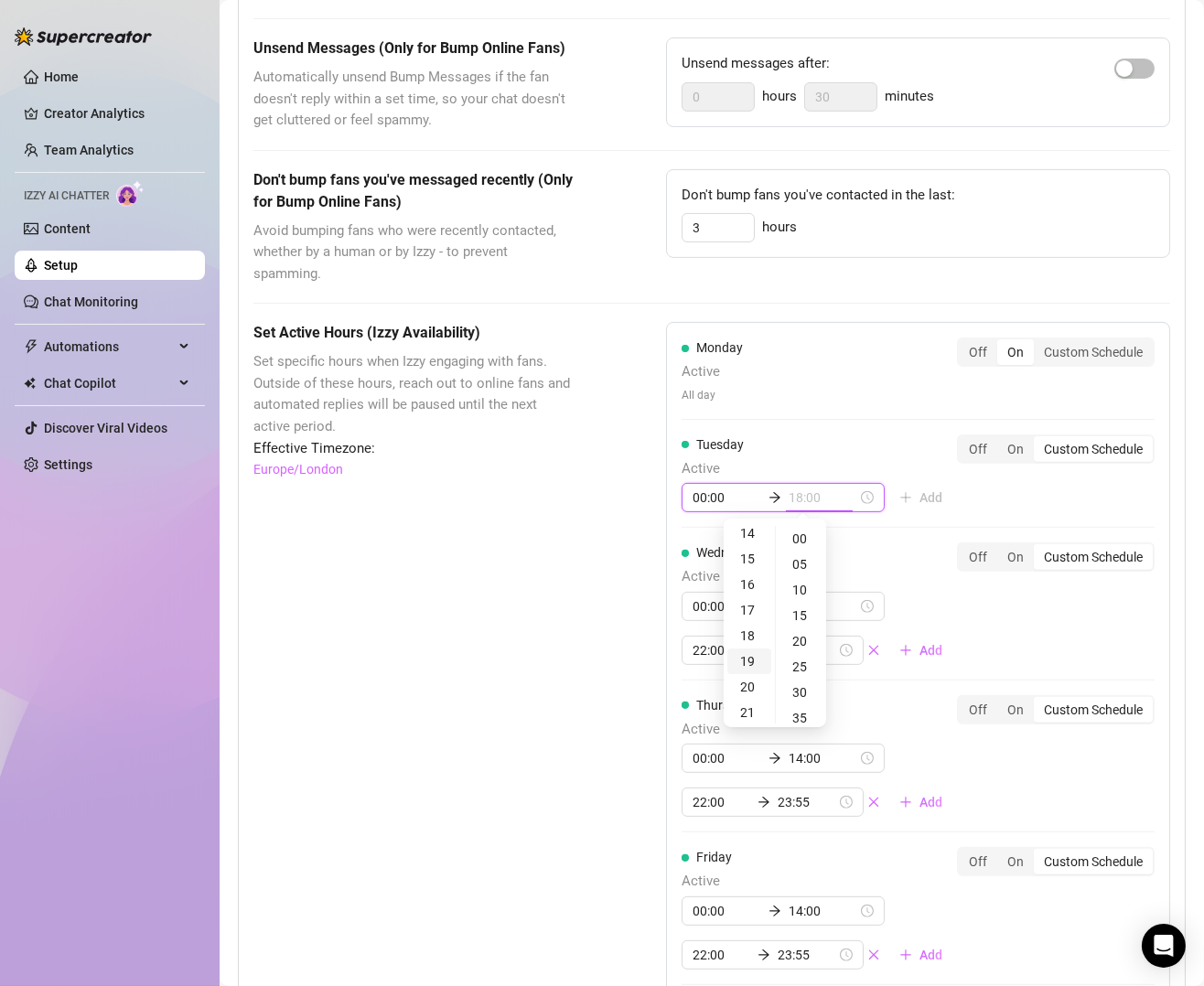 type on "19:00" 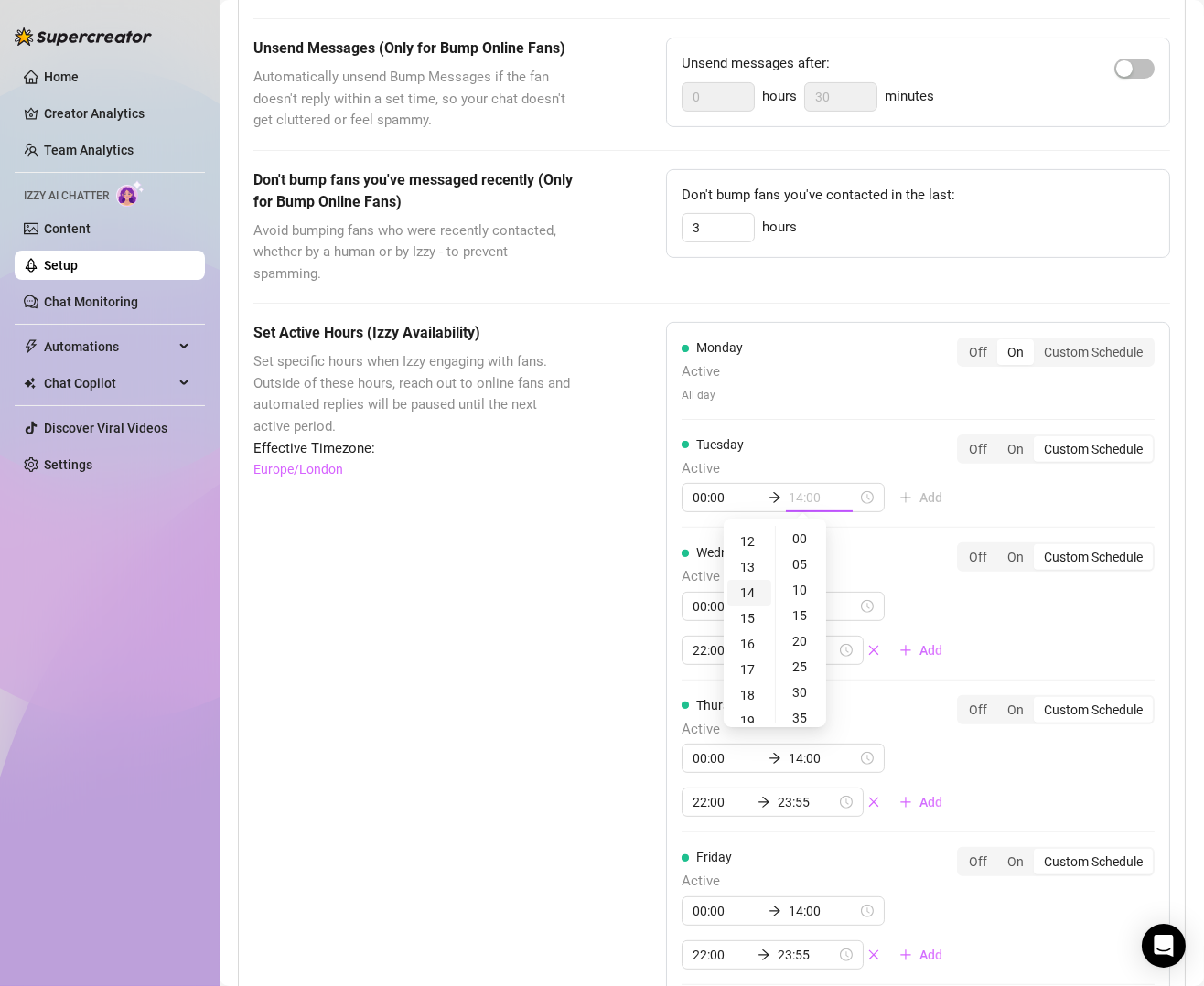 click on "14" at bounding box center [749, 593] 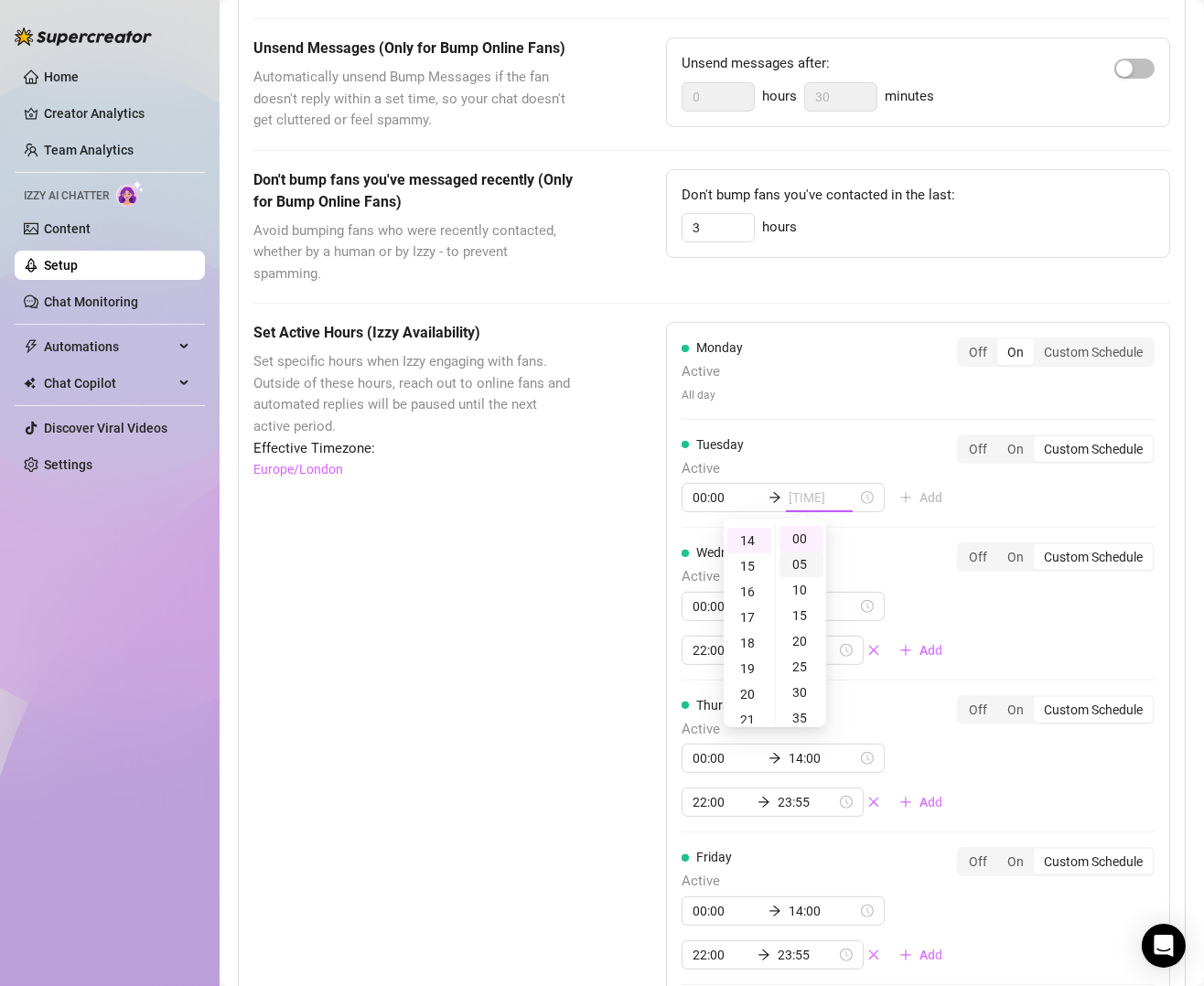 scroll, scrollTop: 358, scrollLeft: 0, axis: vertical 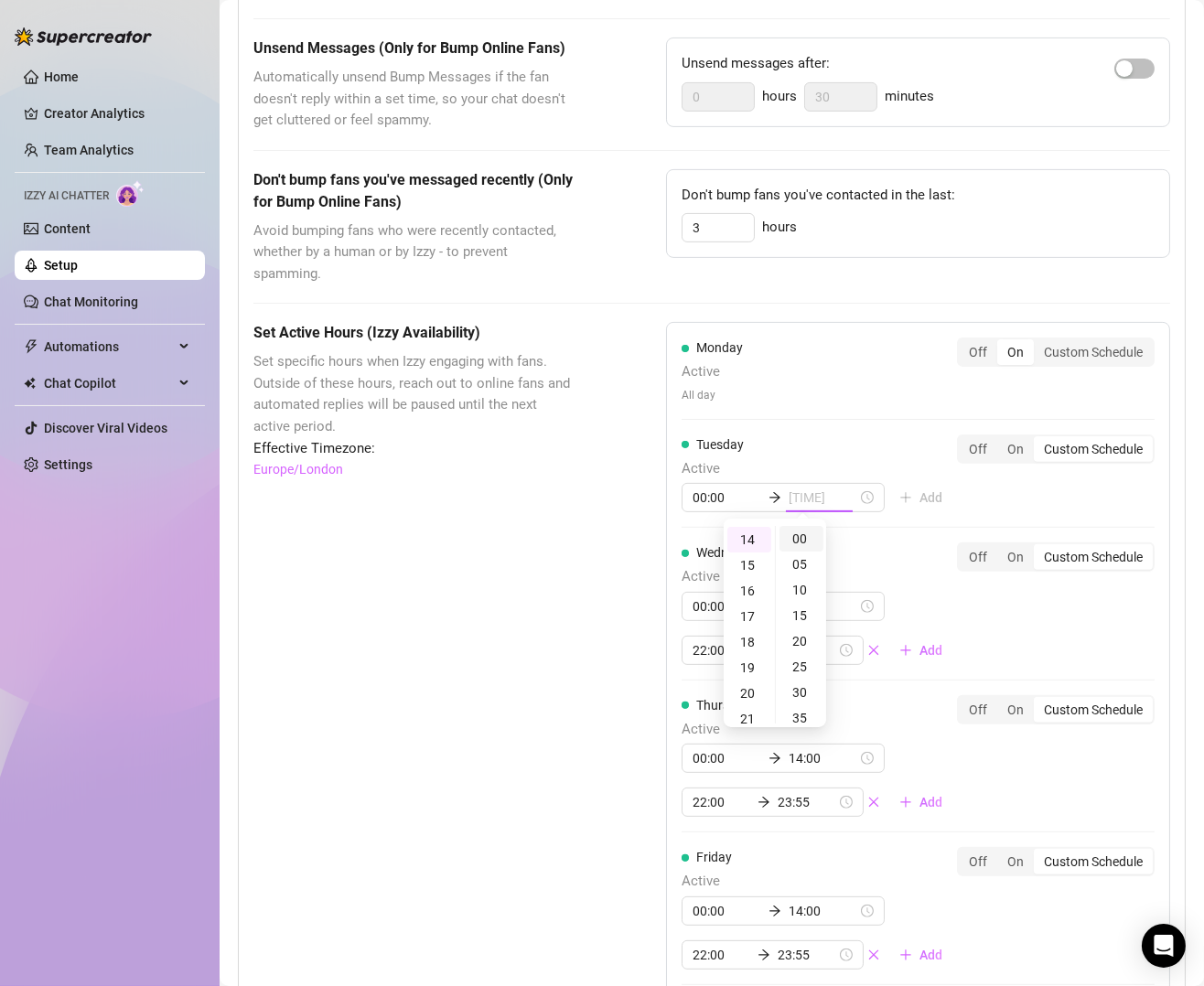 type on "14:00" 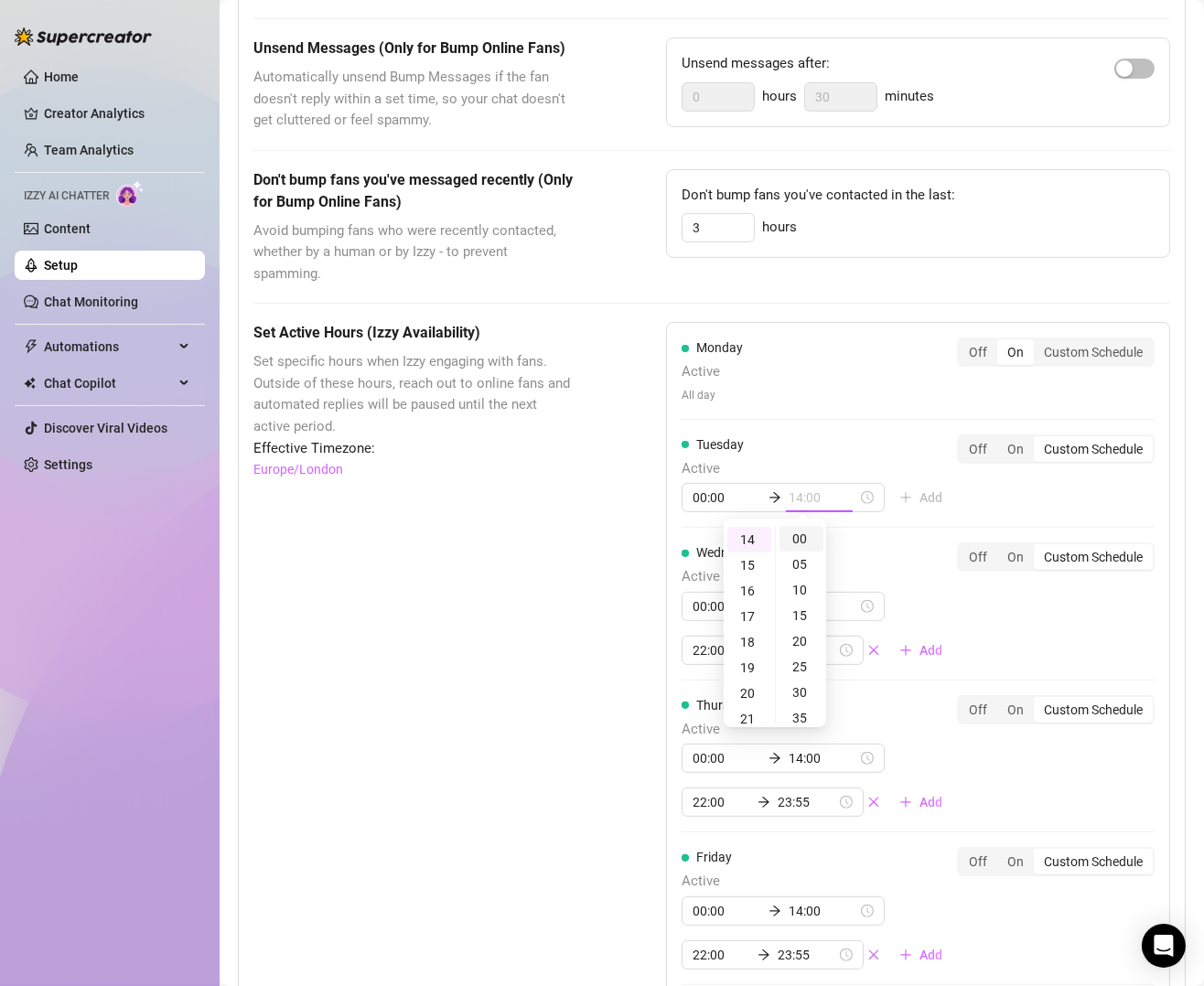 click on "00" at bounding box center [801, 539] 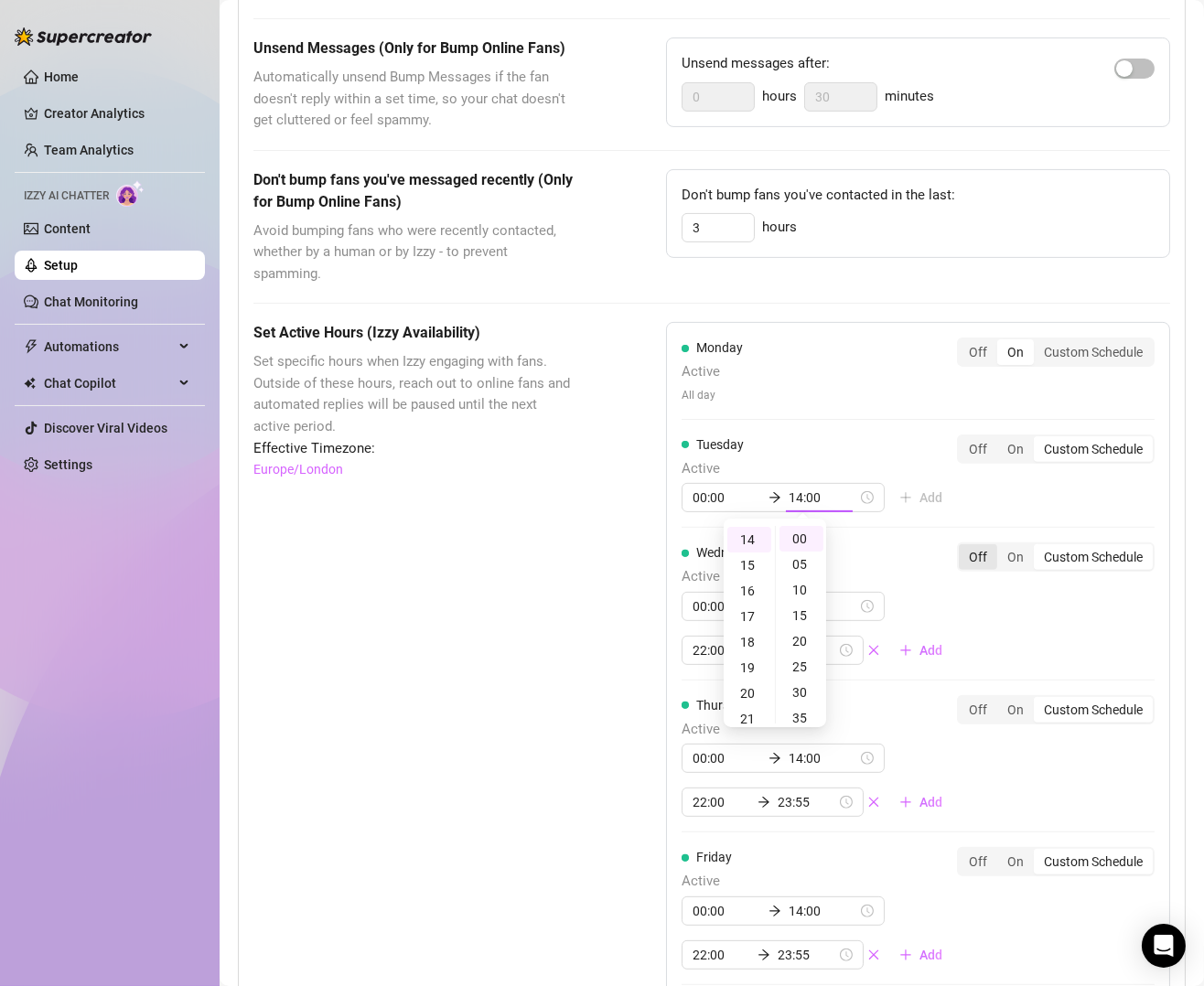 click on "Monday Active All day Off On Custom Schedule Tuesday Active 00:00 14:00 Add Off On Custom Schedule Wednesday Active 00:00 14:00 22:00 23:55 Add Off On Custom Schedule Thursday Active 00:00 14:00 22:00 23:55 Add Off On Custom Schedule Friday Active 00:00 14:00 22:00 23:55 Add Off On Custom Schedule Saturday Active 00:00 14:00 22:00 23:55 Add Off On Custom Schedule Sunday Active 00:00 14:00 22:00 23:55 Add Off On Custom Schedule" at bounding box center (918, 813) 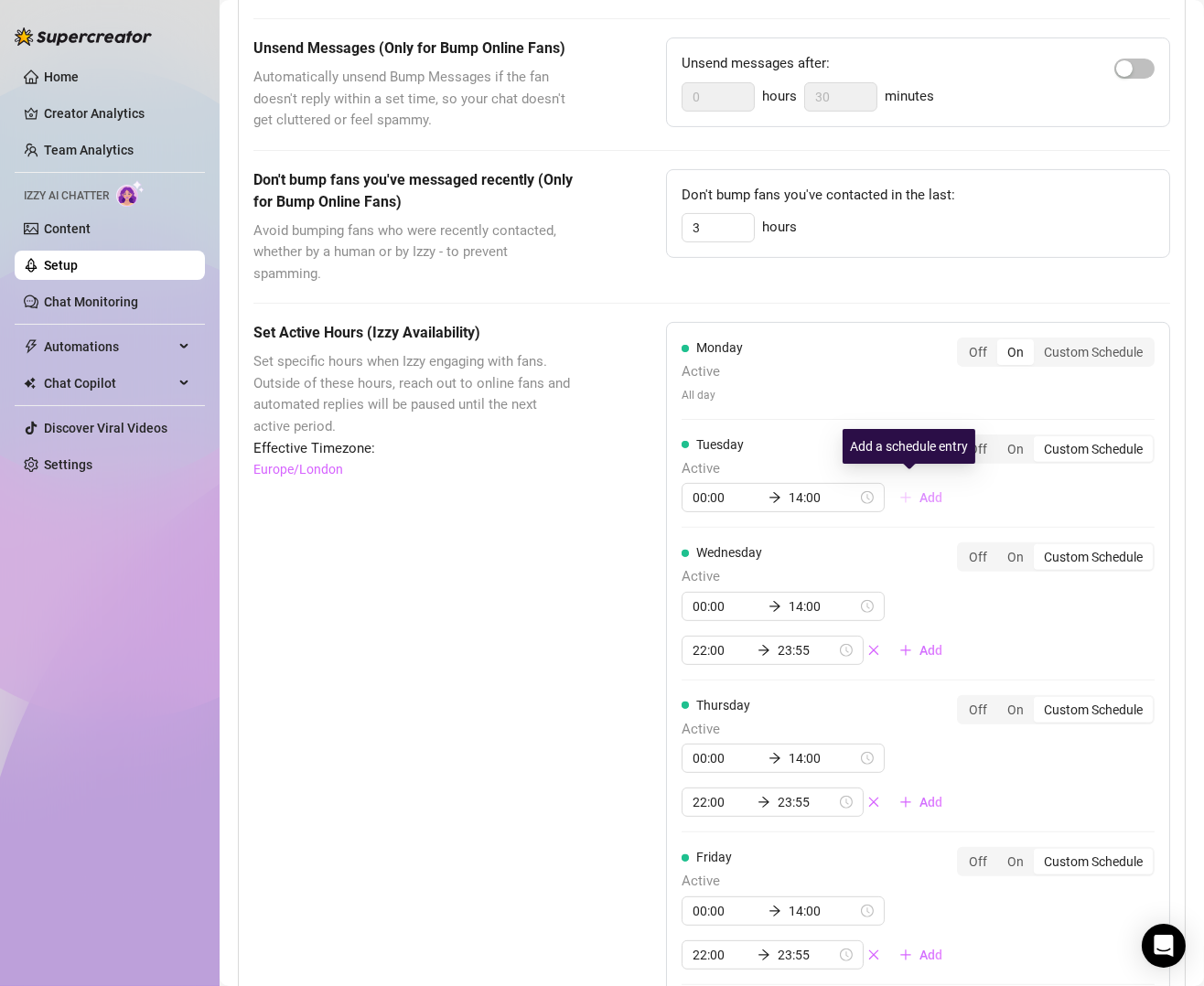 click on "Add" at bounding box center [930, 498] 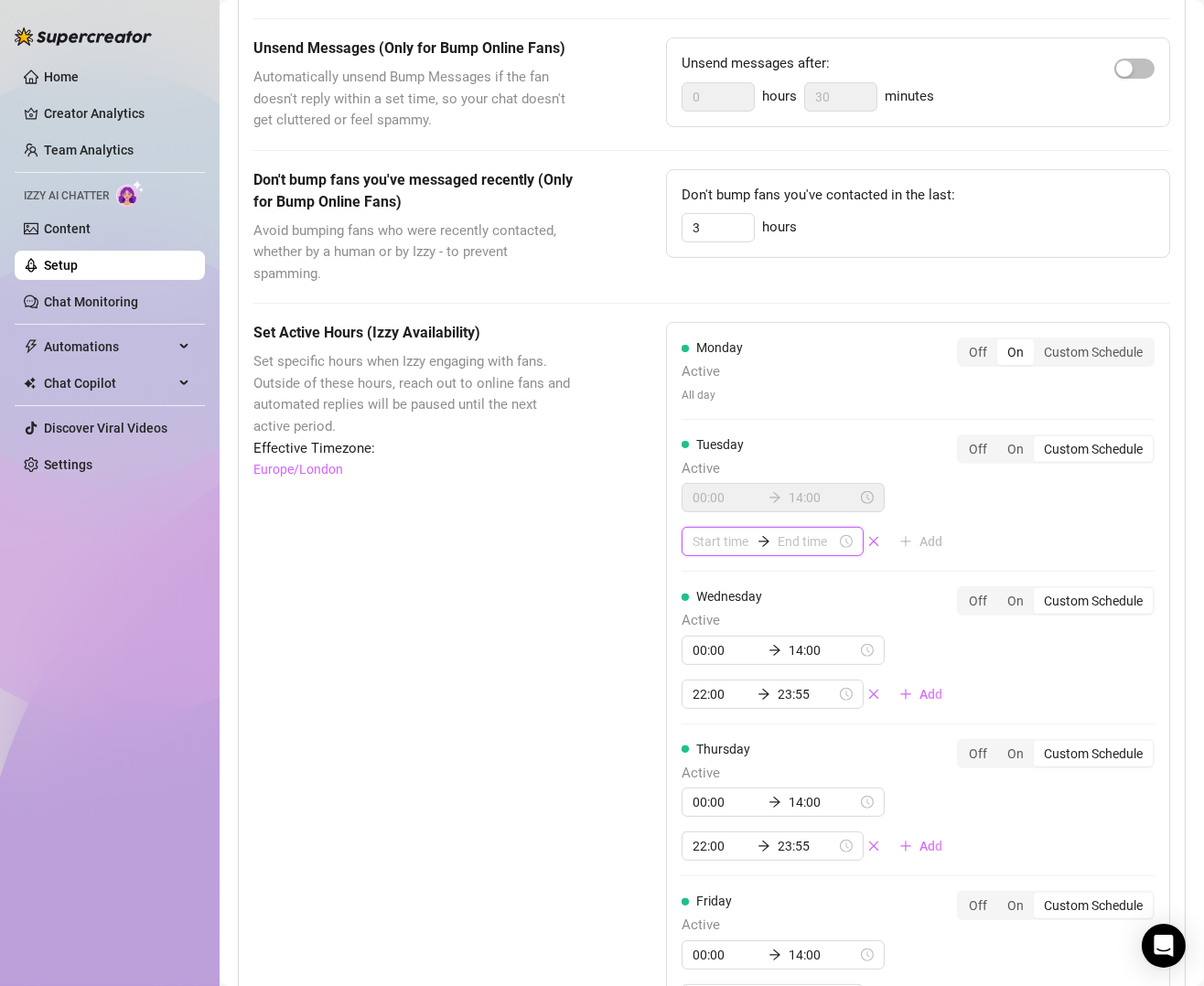 click at bounding box center [721, 541] 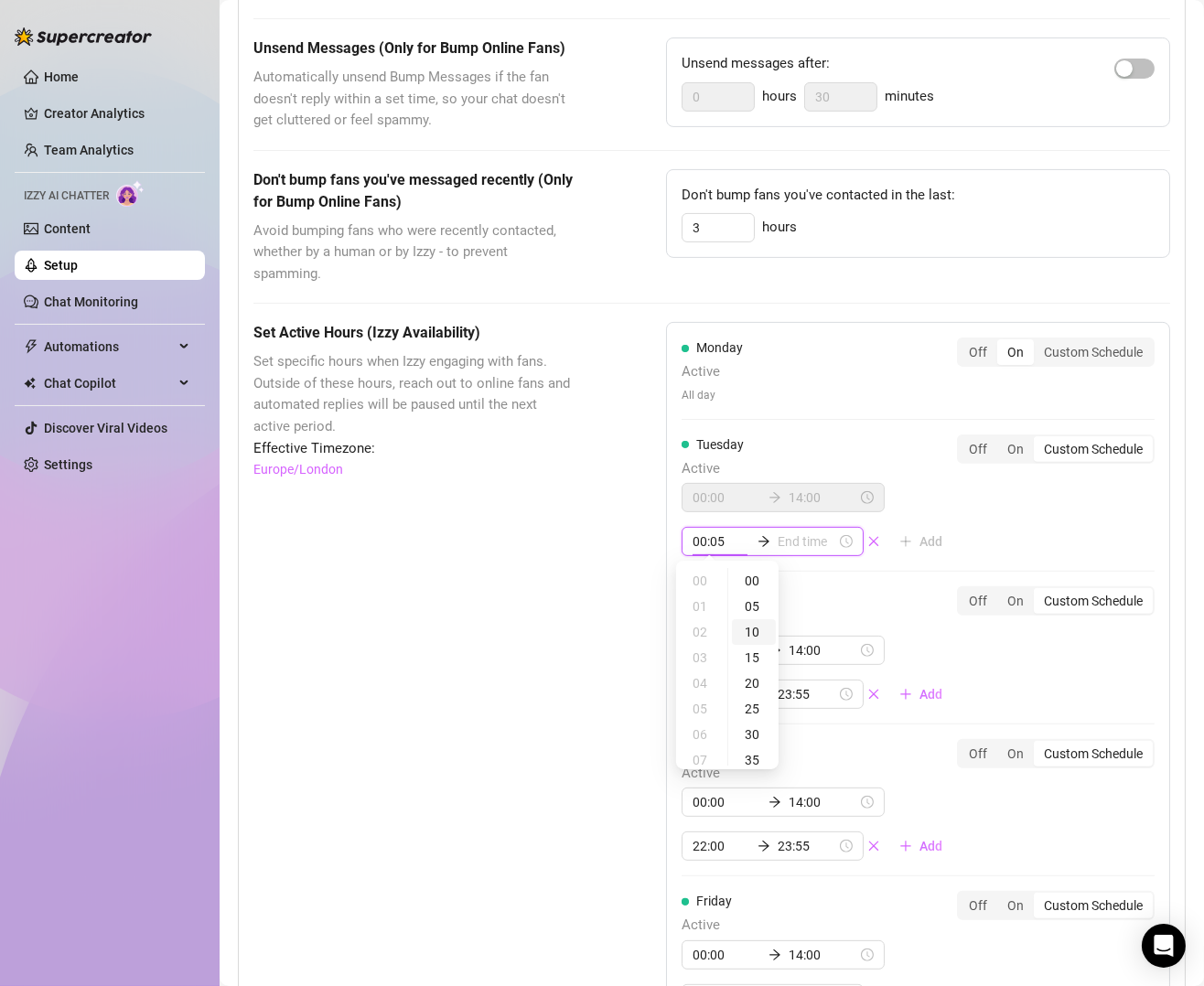 type on "00:10" 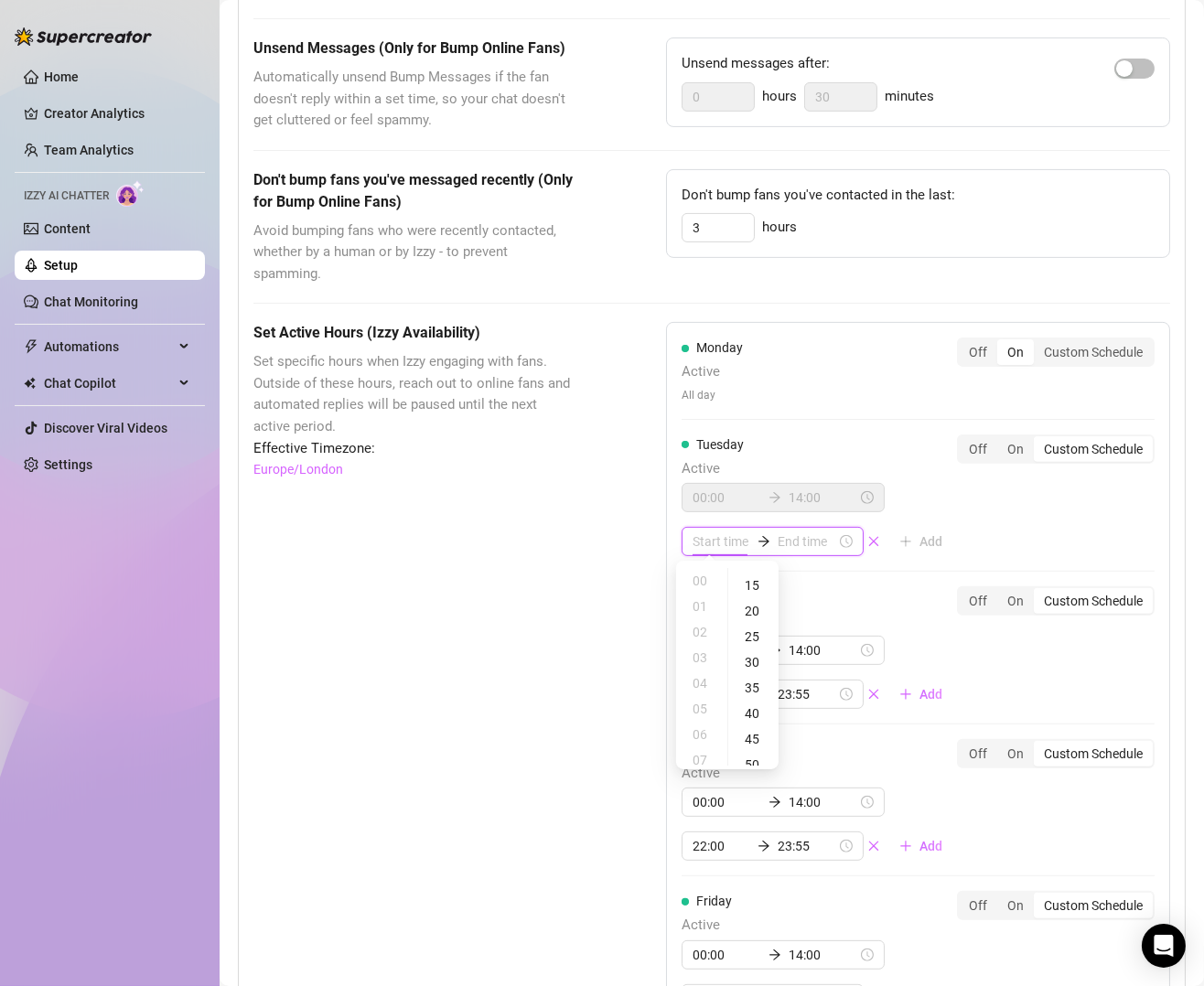 scroll, scrollTop: 281, scrollLeft: 0, axis: vertical 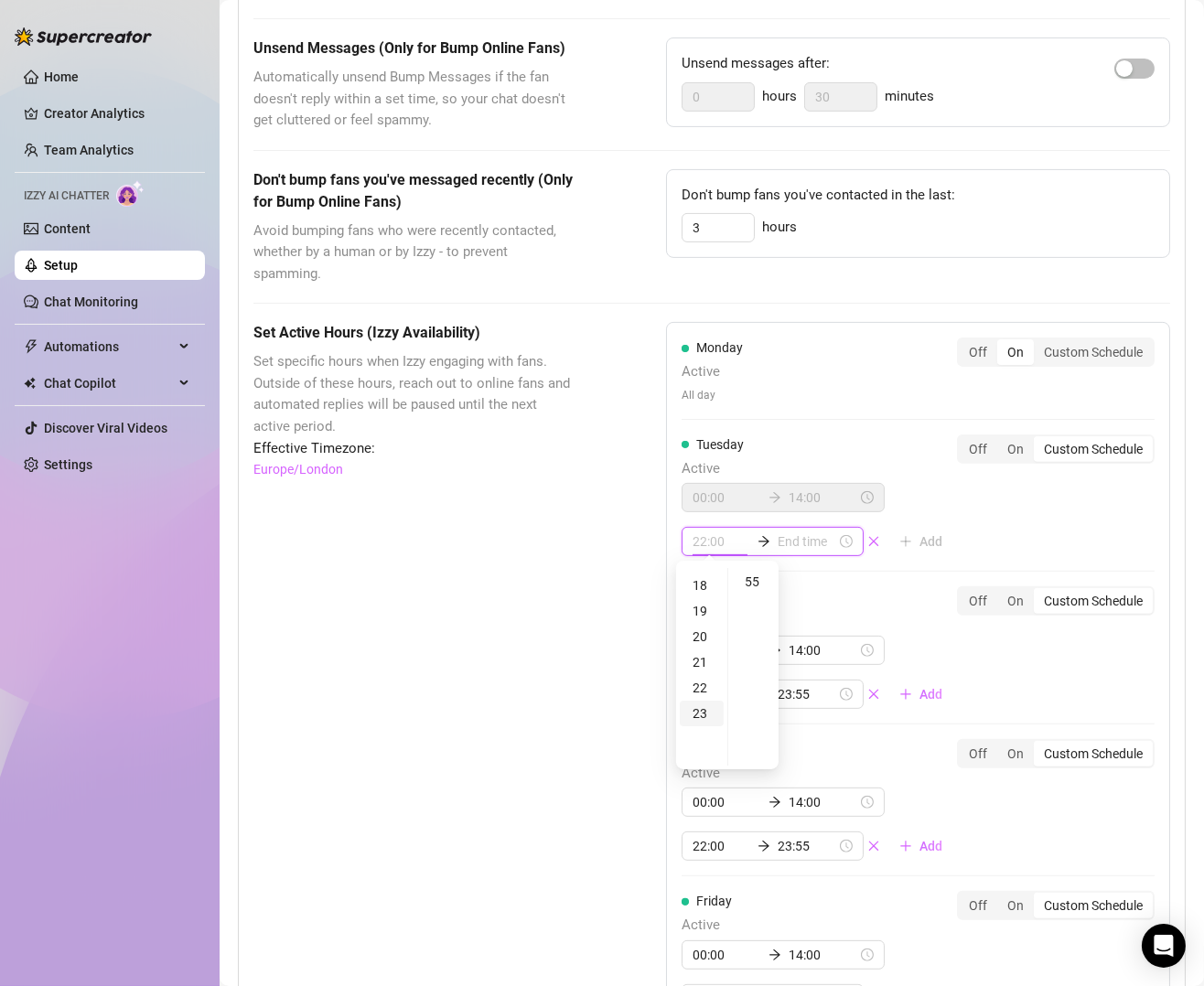 type on "23:00" 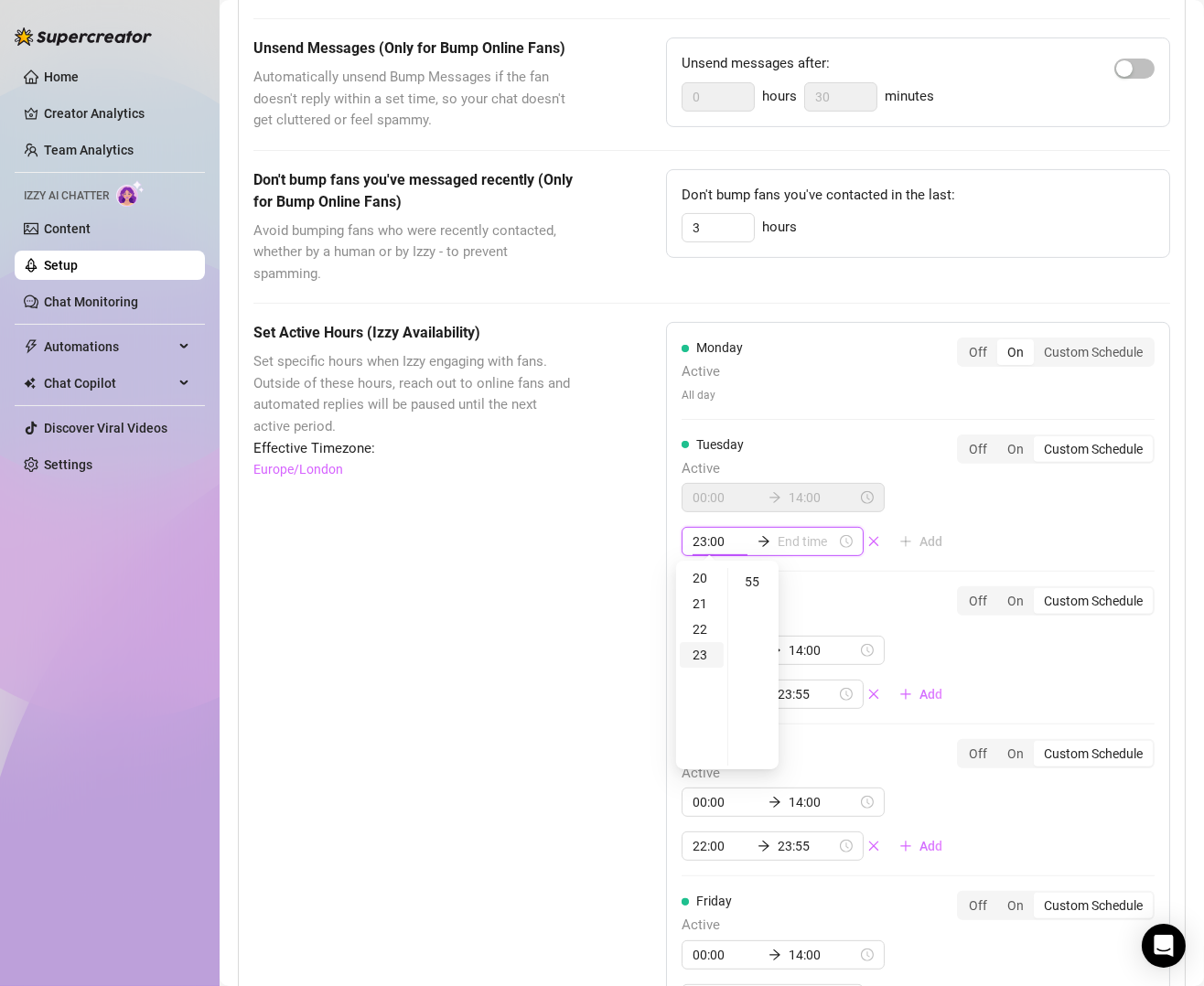 scroll, scrollTop: 512, scrollLeft: 0, axis: vertical 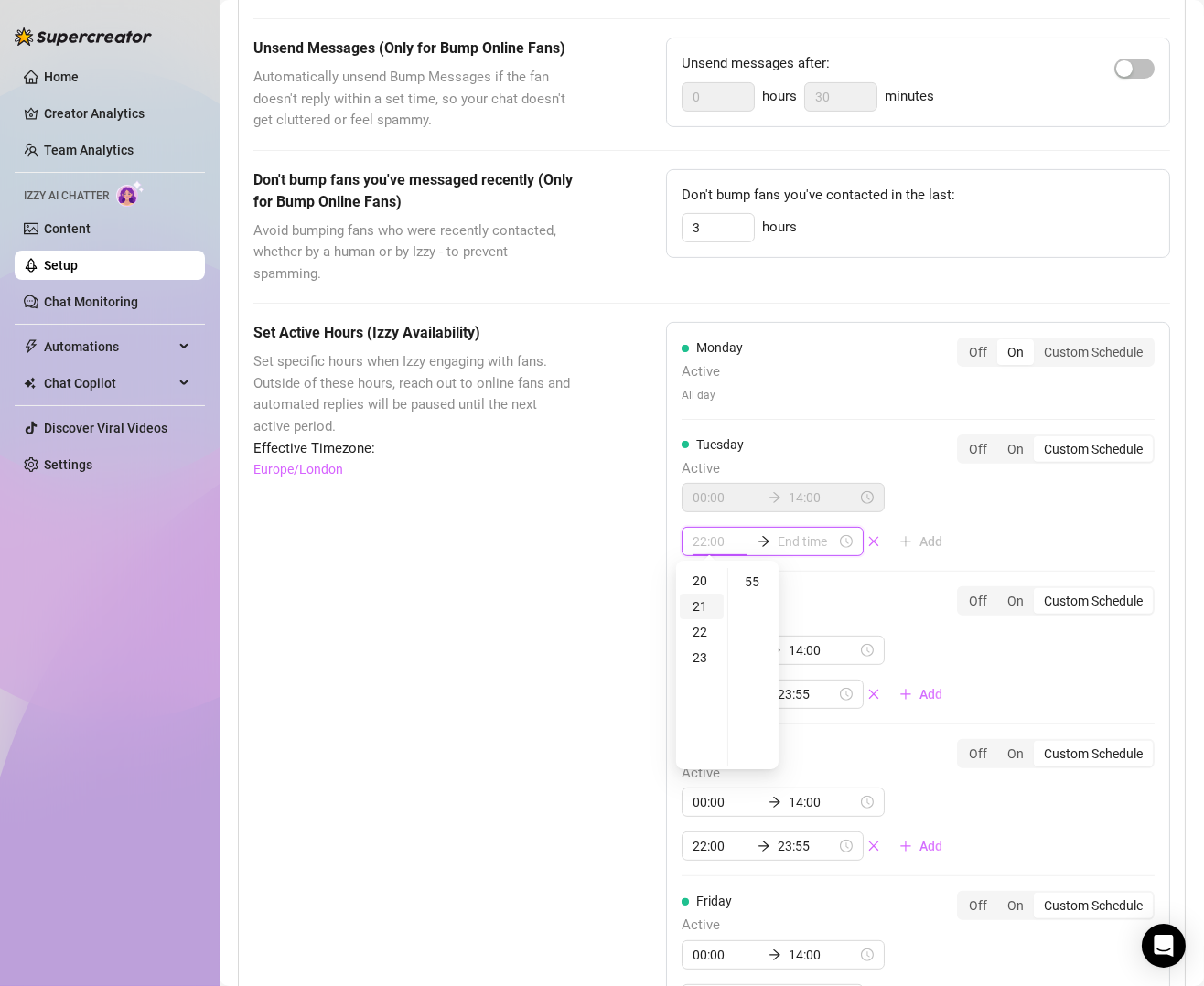 type on "21:00" 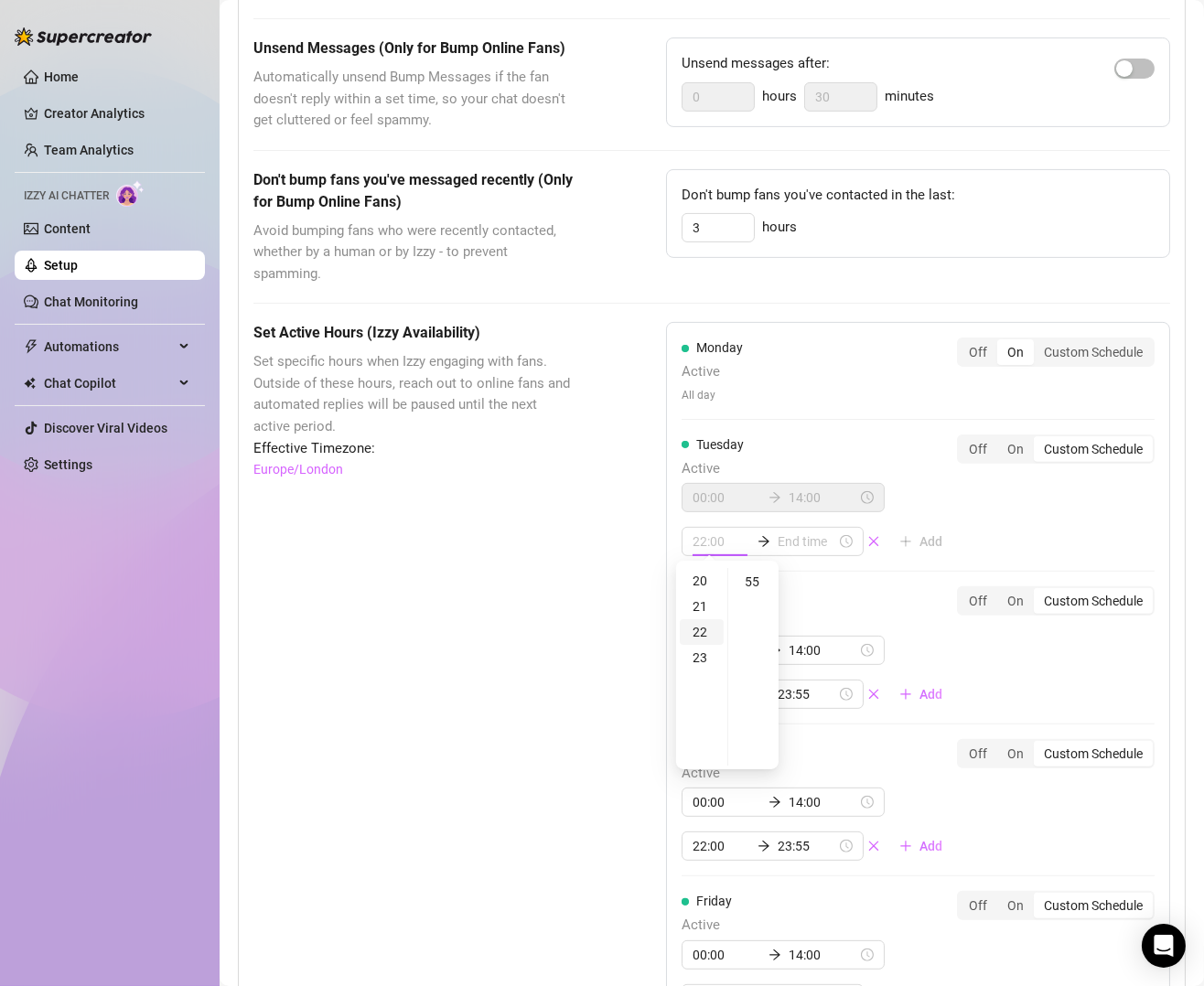 click on "22" at bounding box center [702, 632] 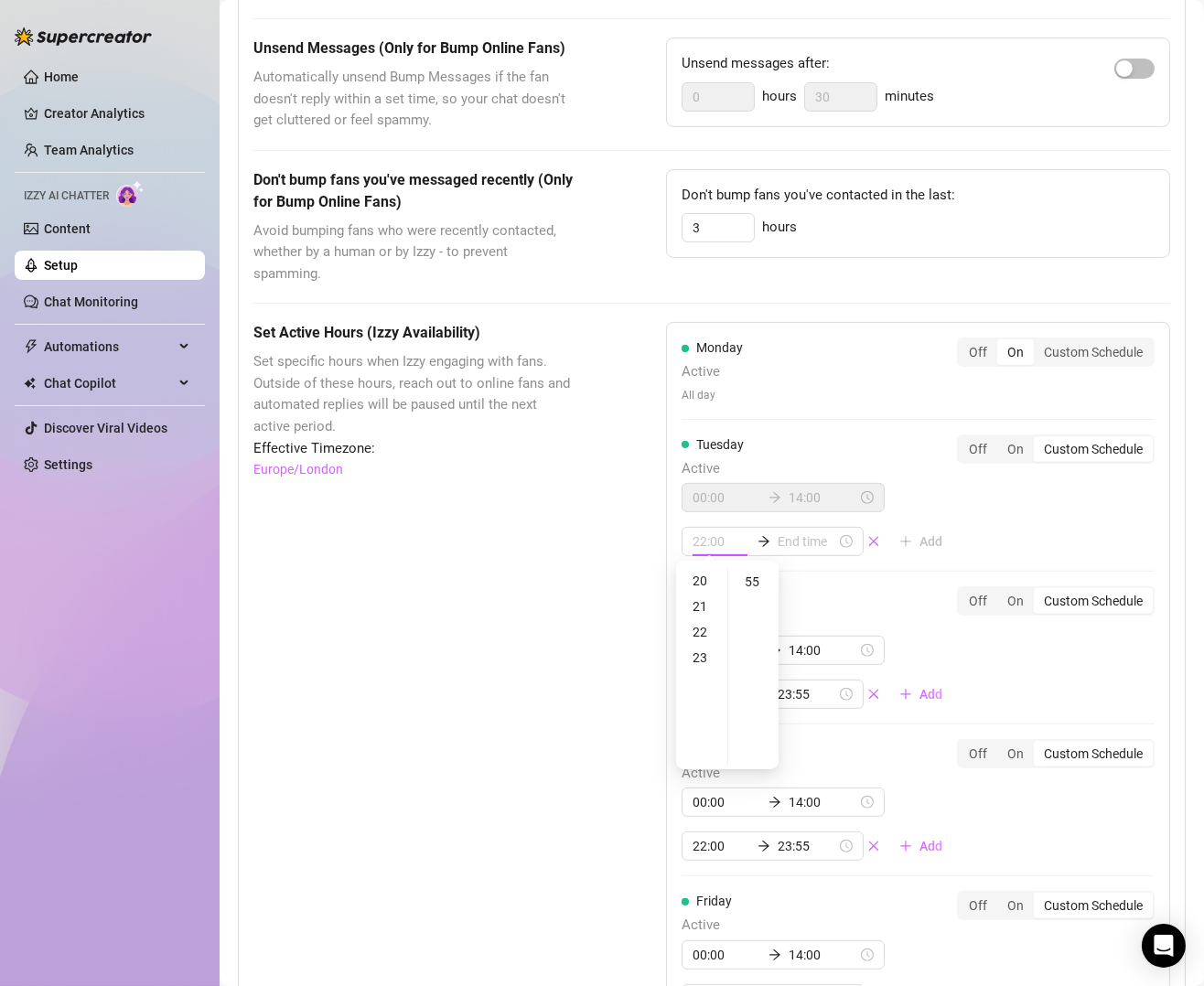 scroll, scrollTop: 562, scrollLeft: 0, axis: vertical 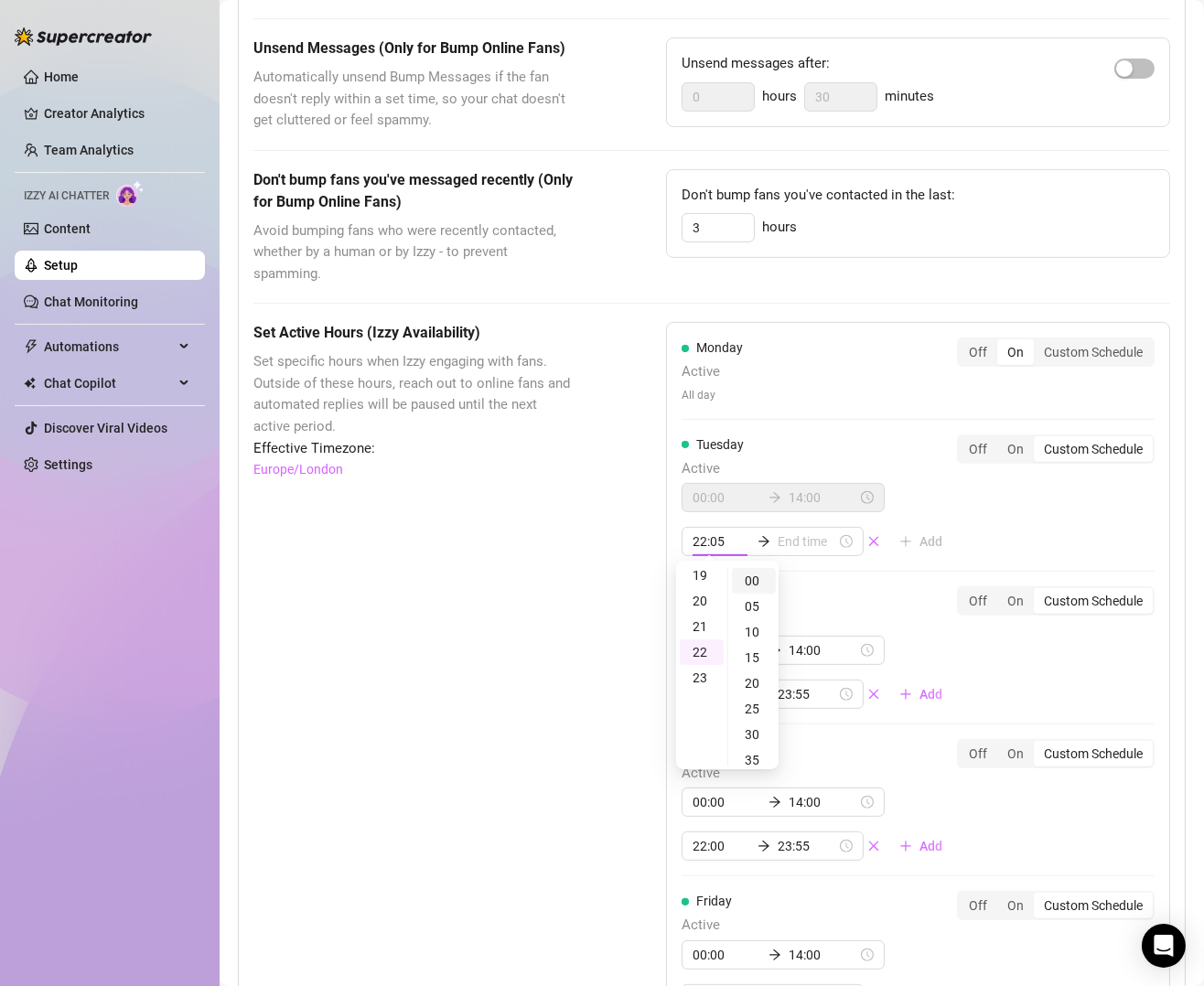 type on "22:00" 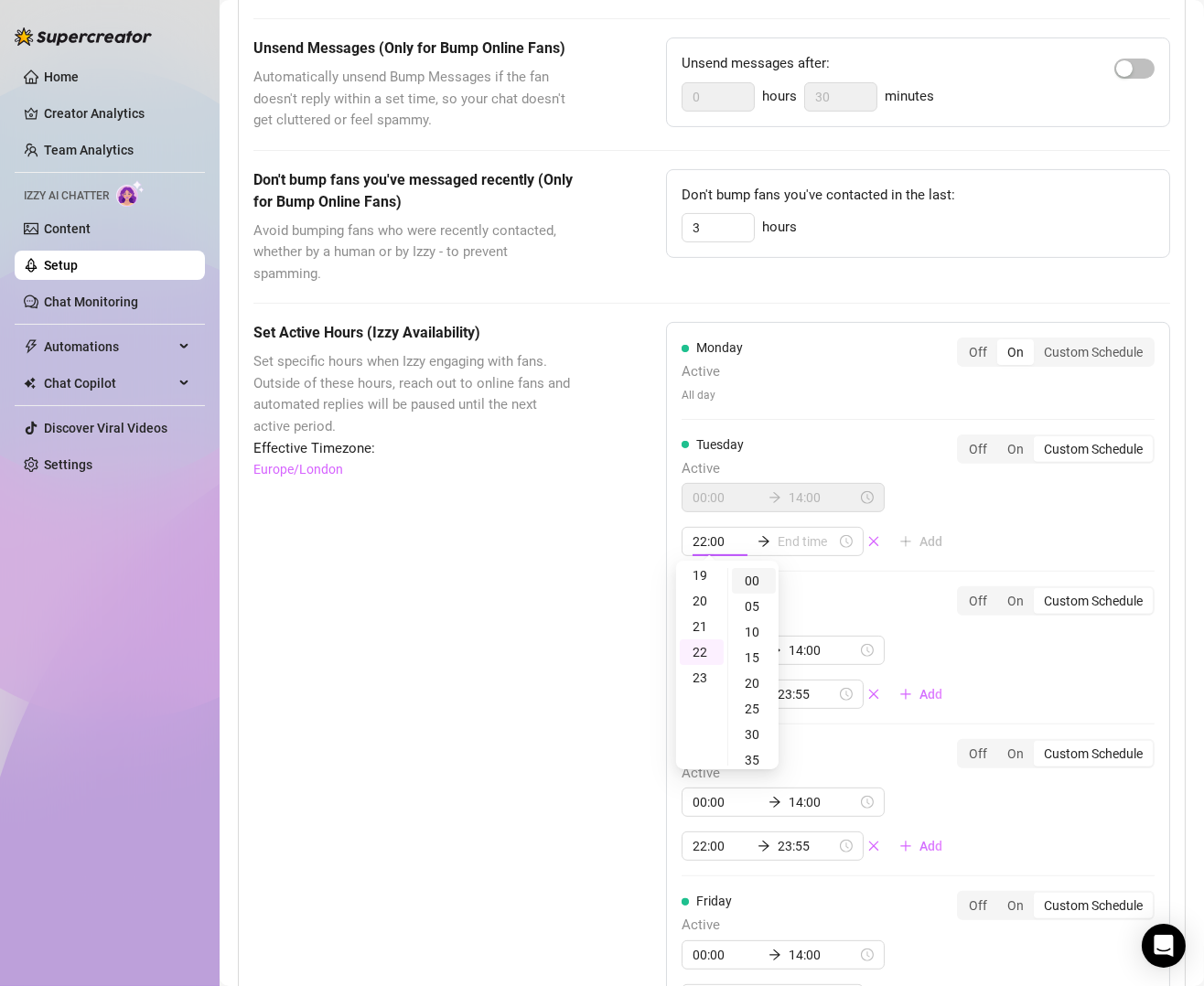scroll, scrollTop: 486, scrollLeft: 0, axis: vertical 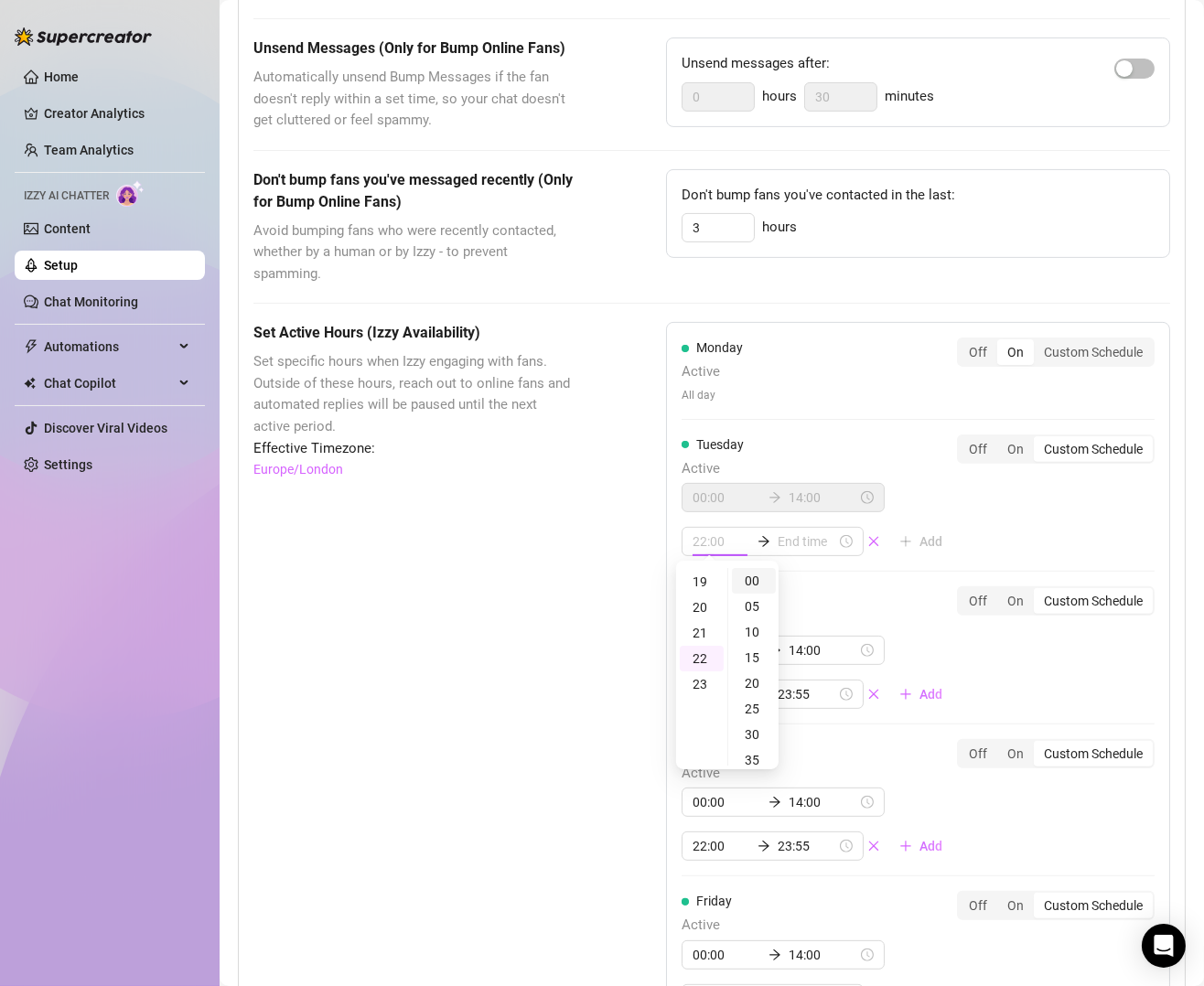 click on "00" at bounding box center [754, 581] 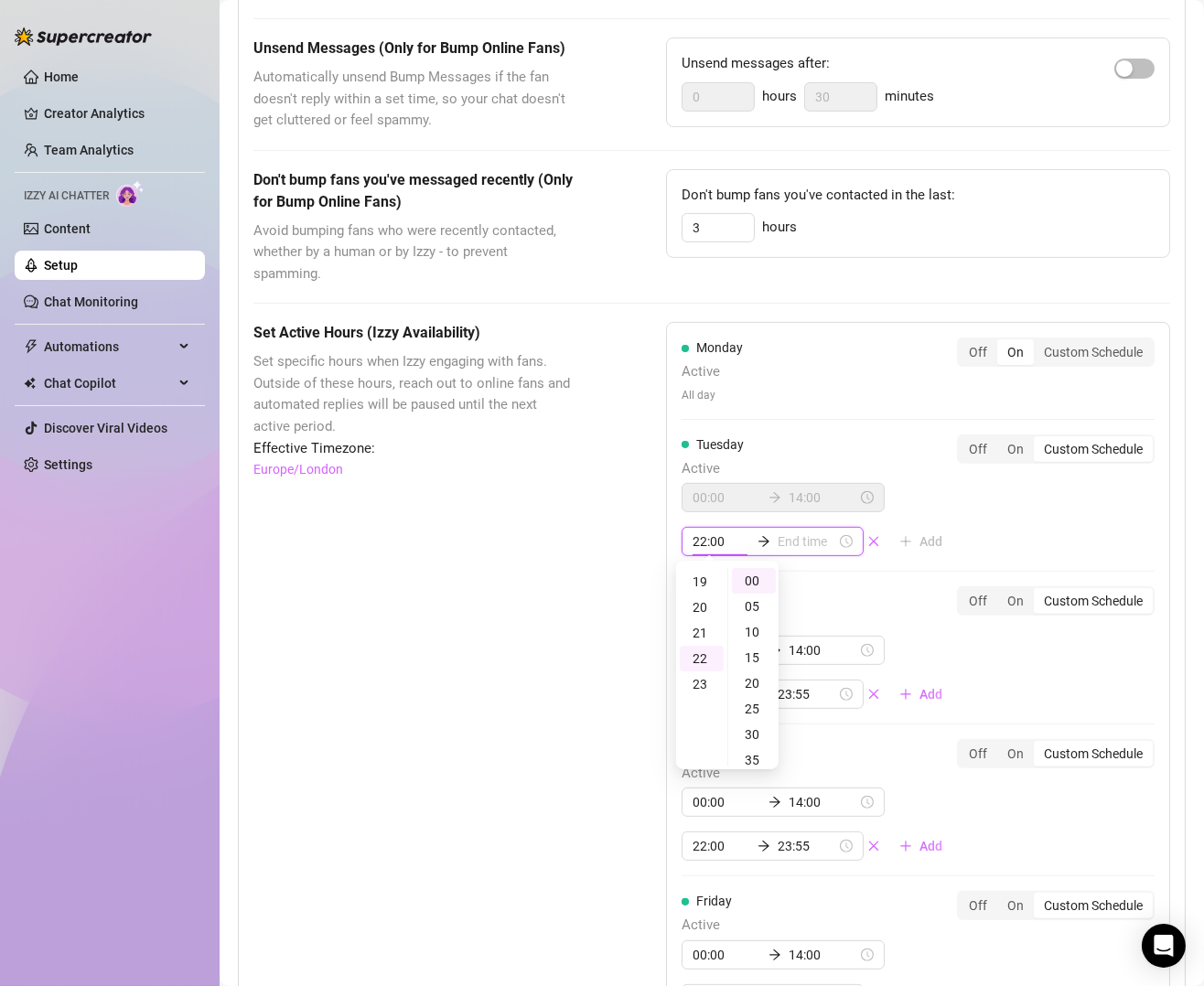 click at bounding box center [806, 541] 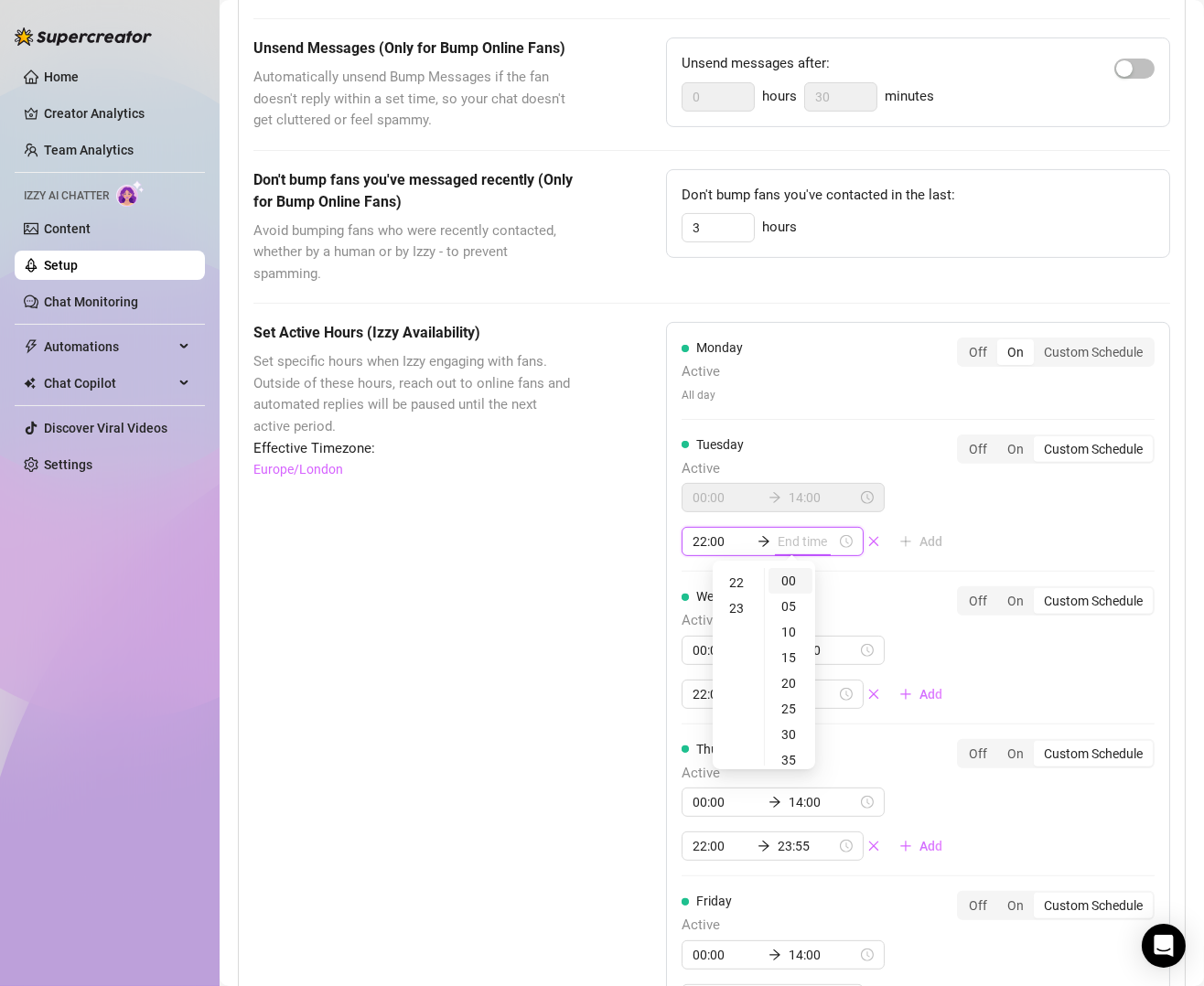 type on "22:00" 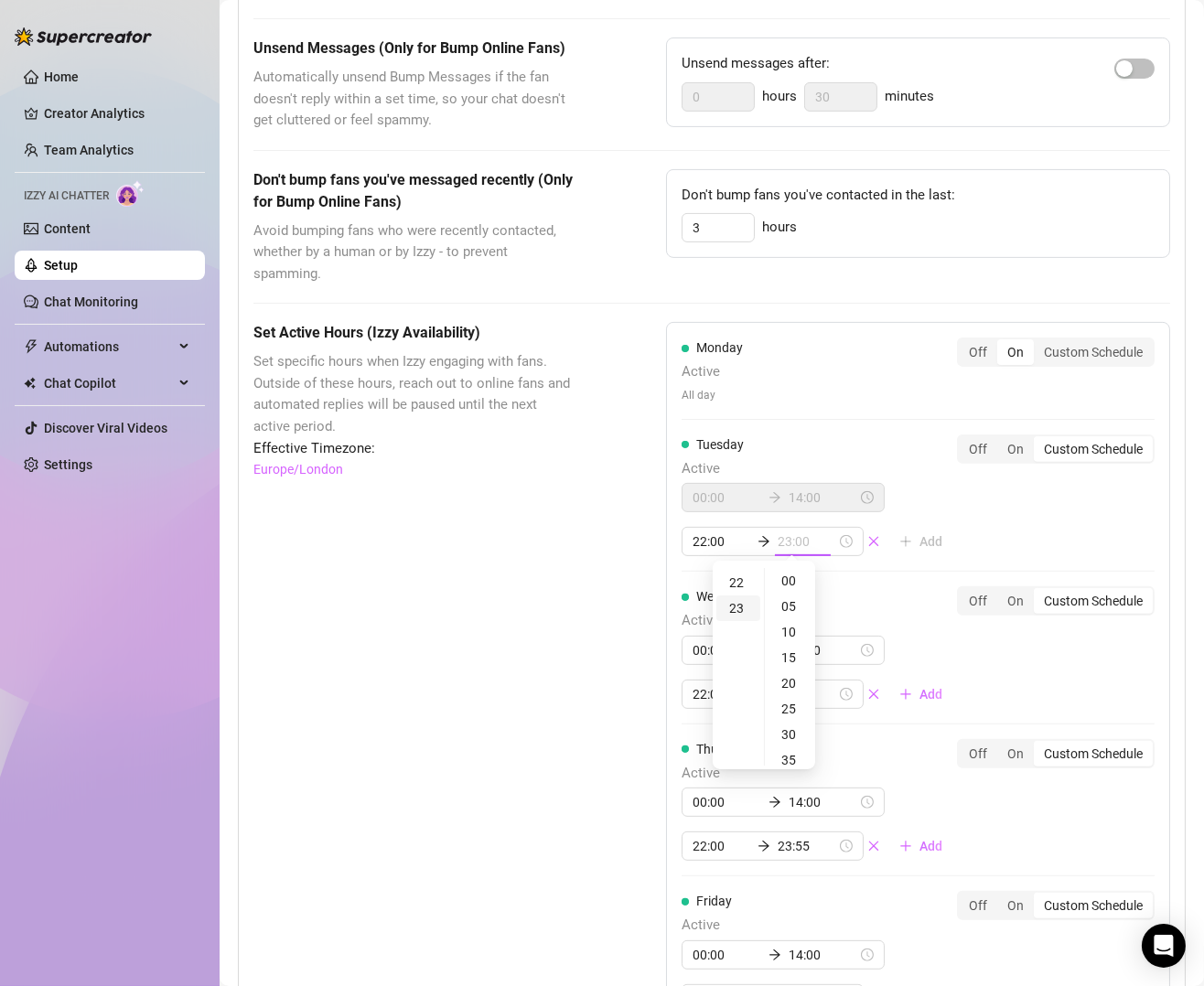 click on "23" at bounding box center (738, 608) 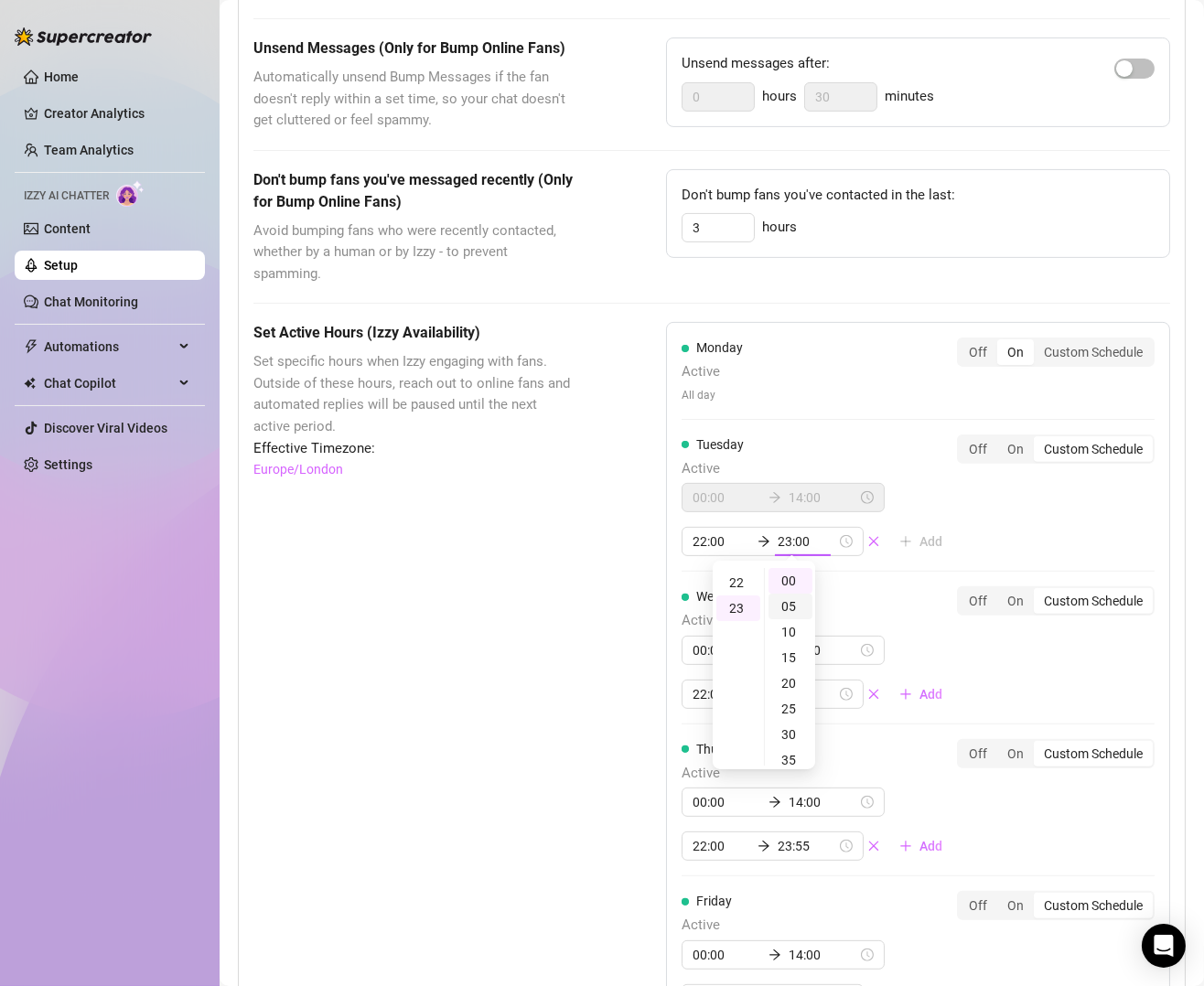 scroll, scrollTop: 588, scrollLeft: 0, axis: vertical 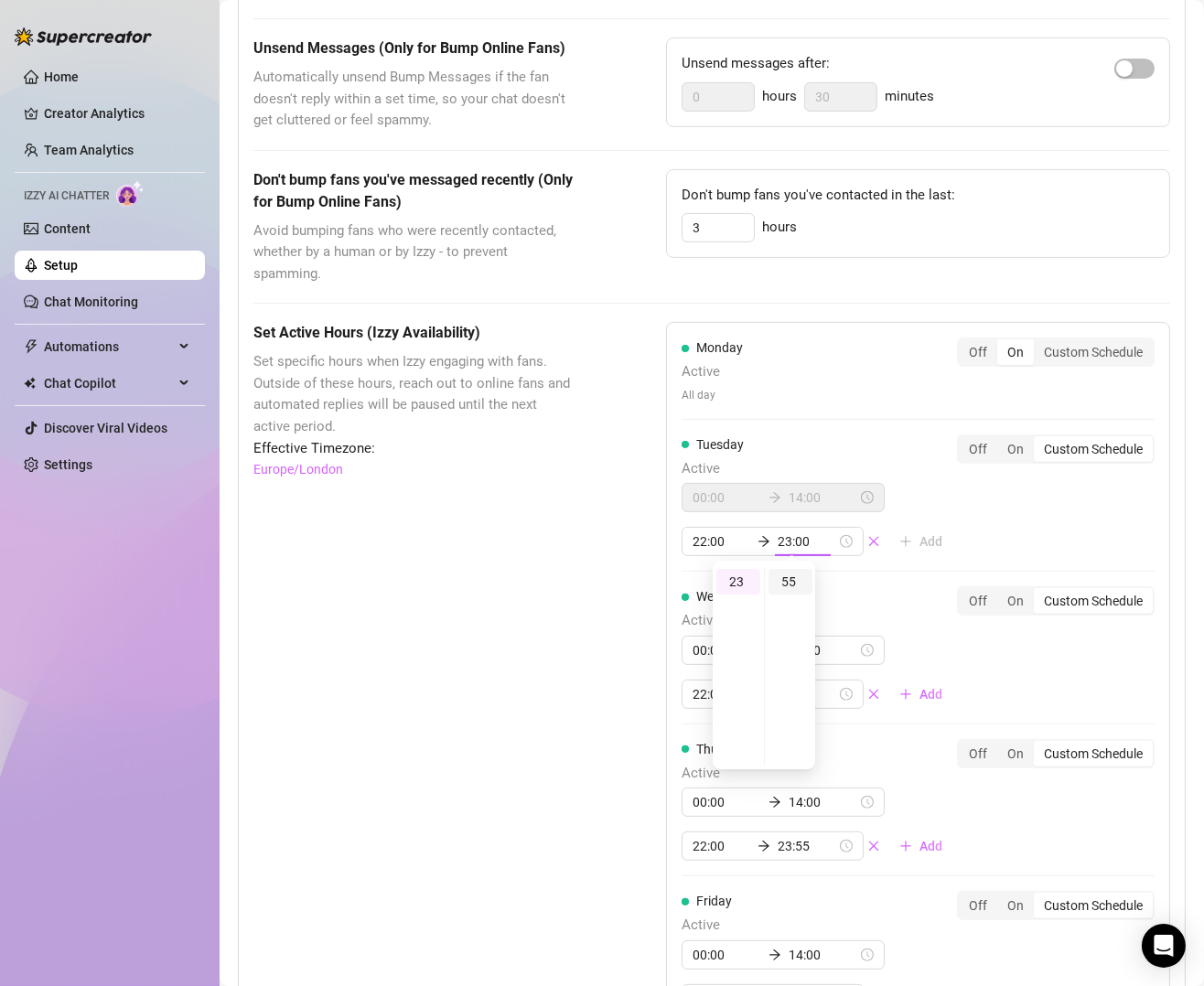 type on "23:55" 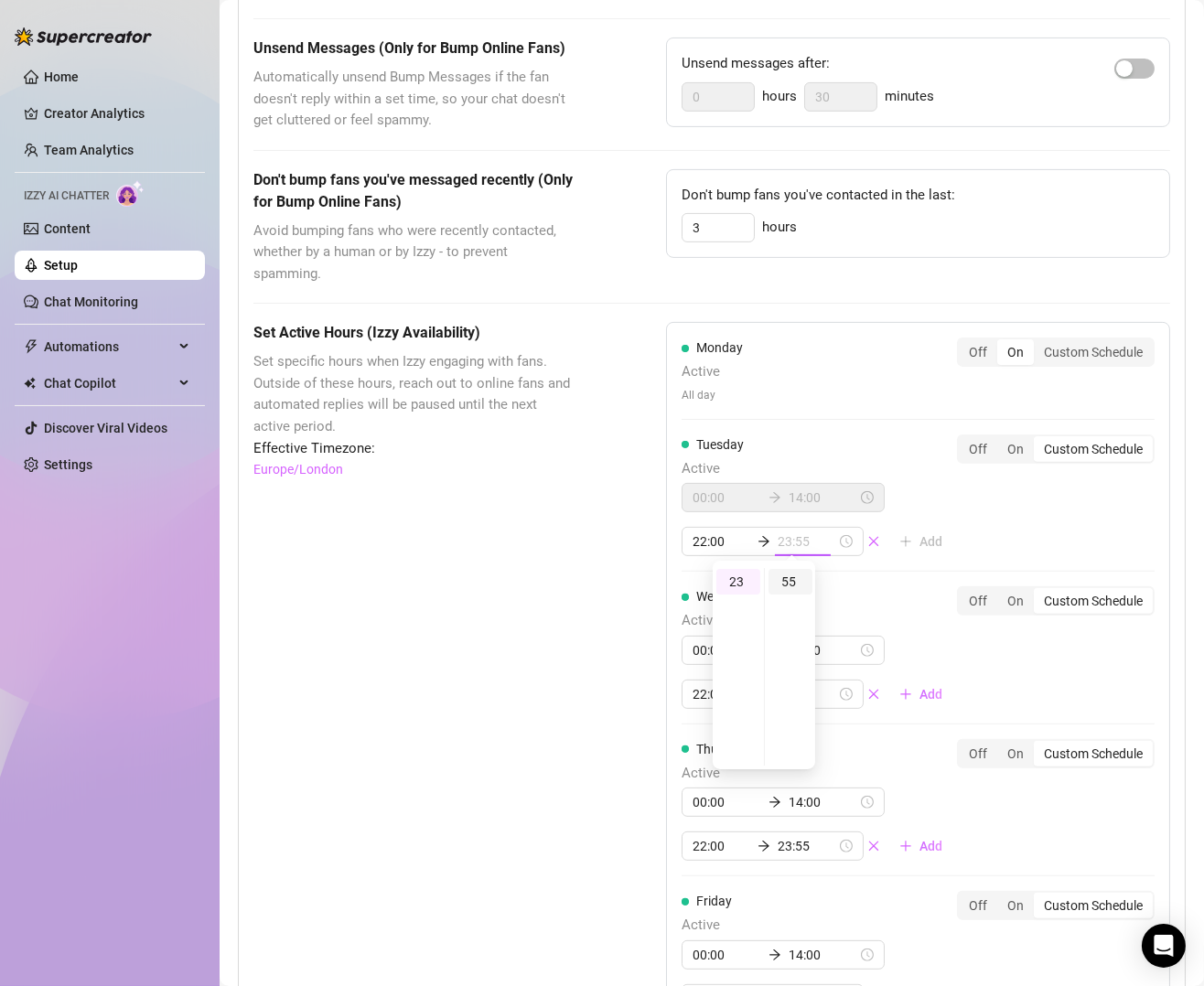 click on "55" at bounding box center (790, 582) 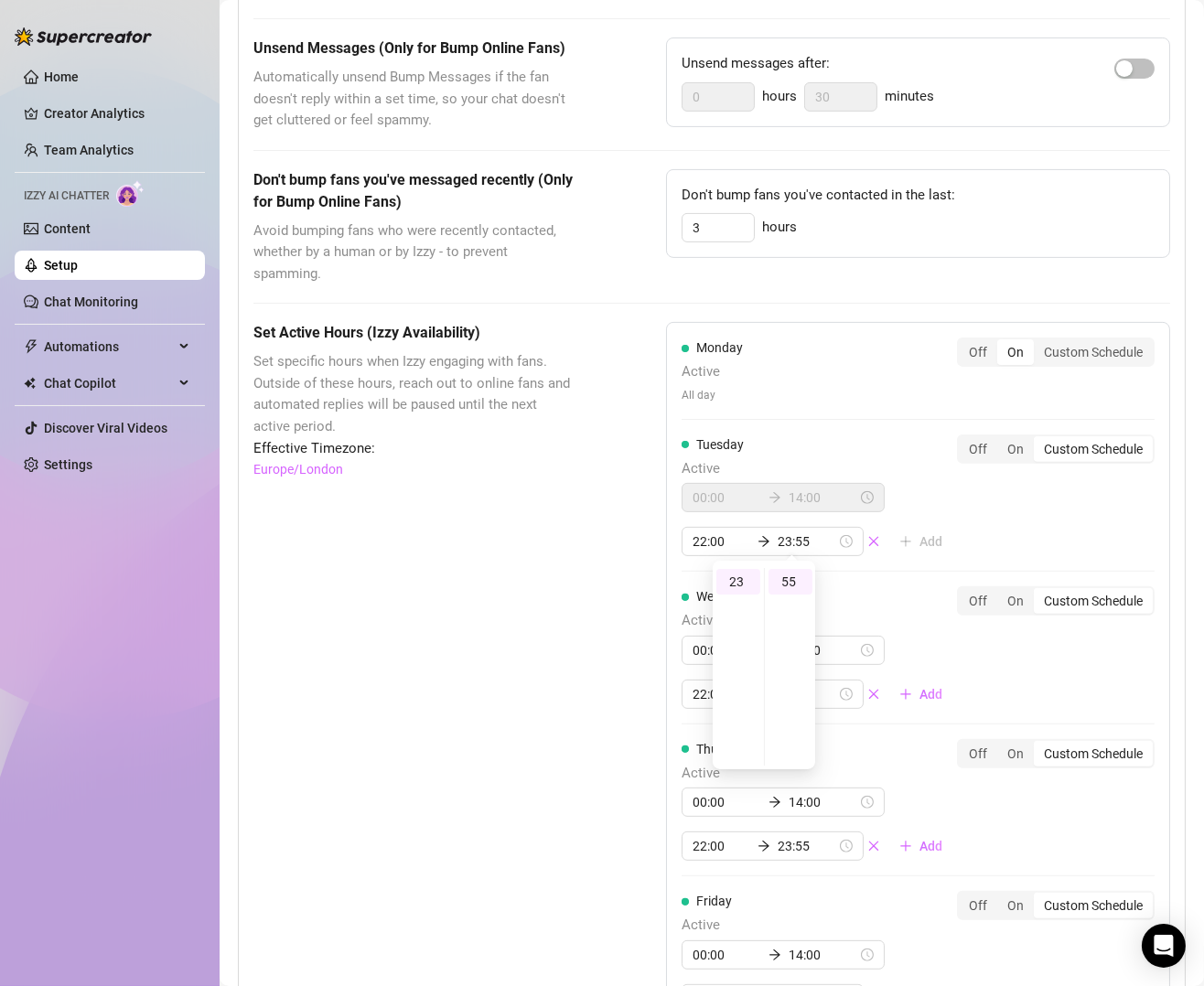 click on "Monday Active All day Off On Custom Schedule Tuesday Active 00:00 14:00 22:00 23:55 Add Off On Custom Schedule Wednesday Active 00:00 14:00 22:00 23:55 Add Off On Custom Schedule Thursday Active 00:00 14:00 22:00 23:55 Add Off On Custom Schedule Friday Active 00:00 14:00 22:00 23:55 Add Off On Custom Schedule Saturday Active 00:00 14:00 22:00 23:55 Add Off On Custom Schedule Sunday Active 00:00 14:00 22:00 23:55 Add Off On Custom Schedule" at bounding box center [918, 835] 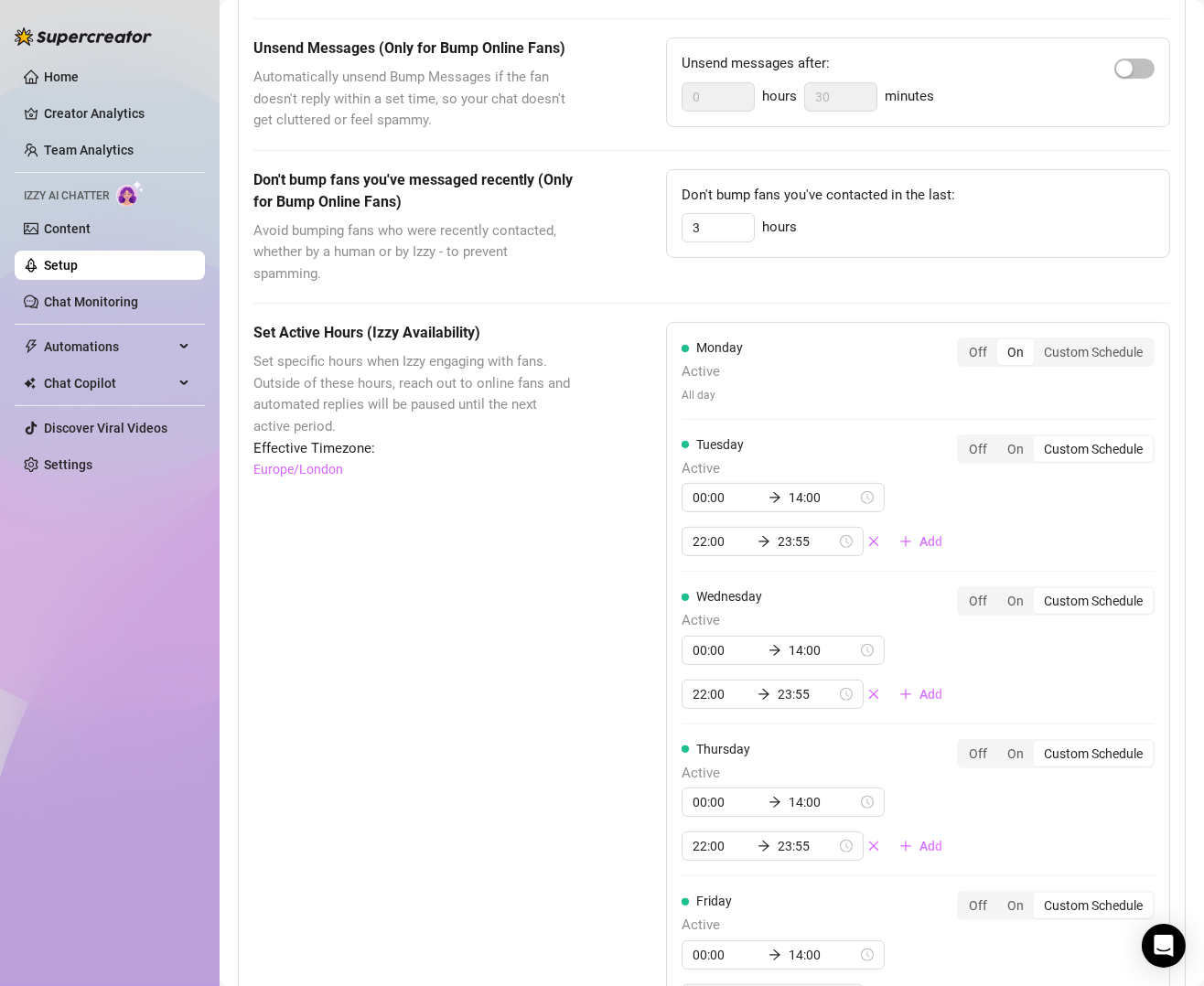 click on "Tuesday Active 00:00 14:00 22:00 23:55 Add Off On Custom Schedule" at bounding box center (918, 496) 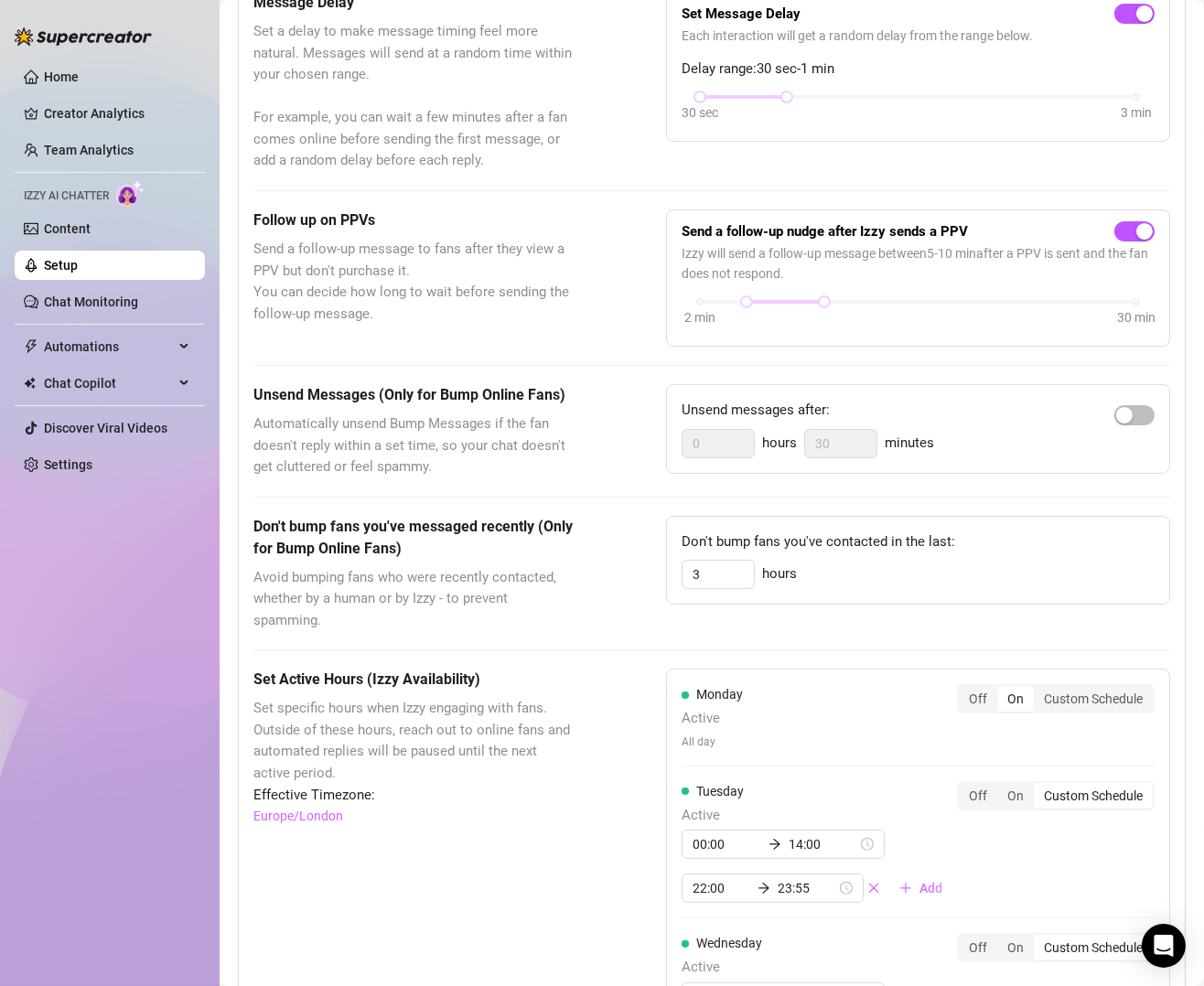 scroll, scrollTop: 762, scrollLeft: 0, axis: vertical 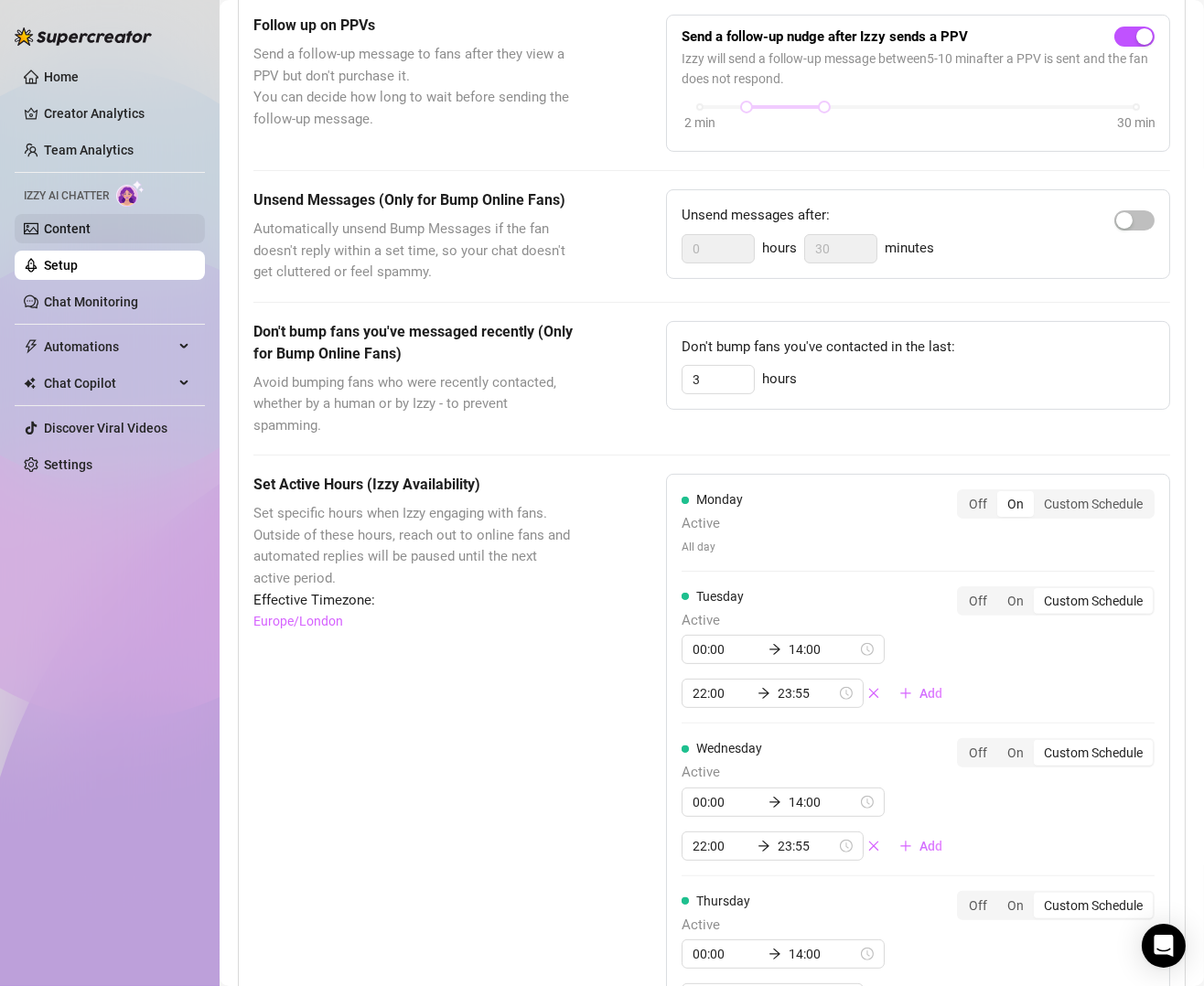 click on "Content" at bounding box center (67, 229) 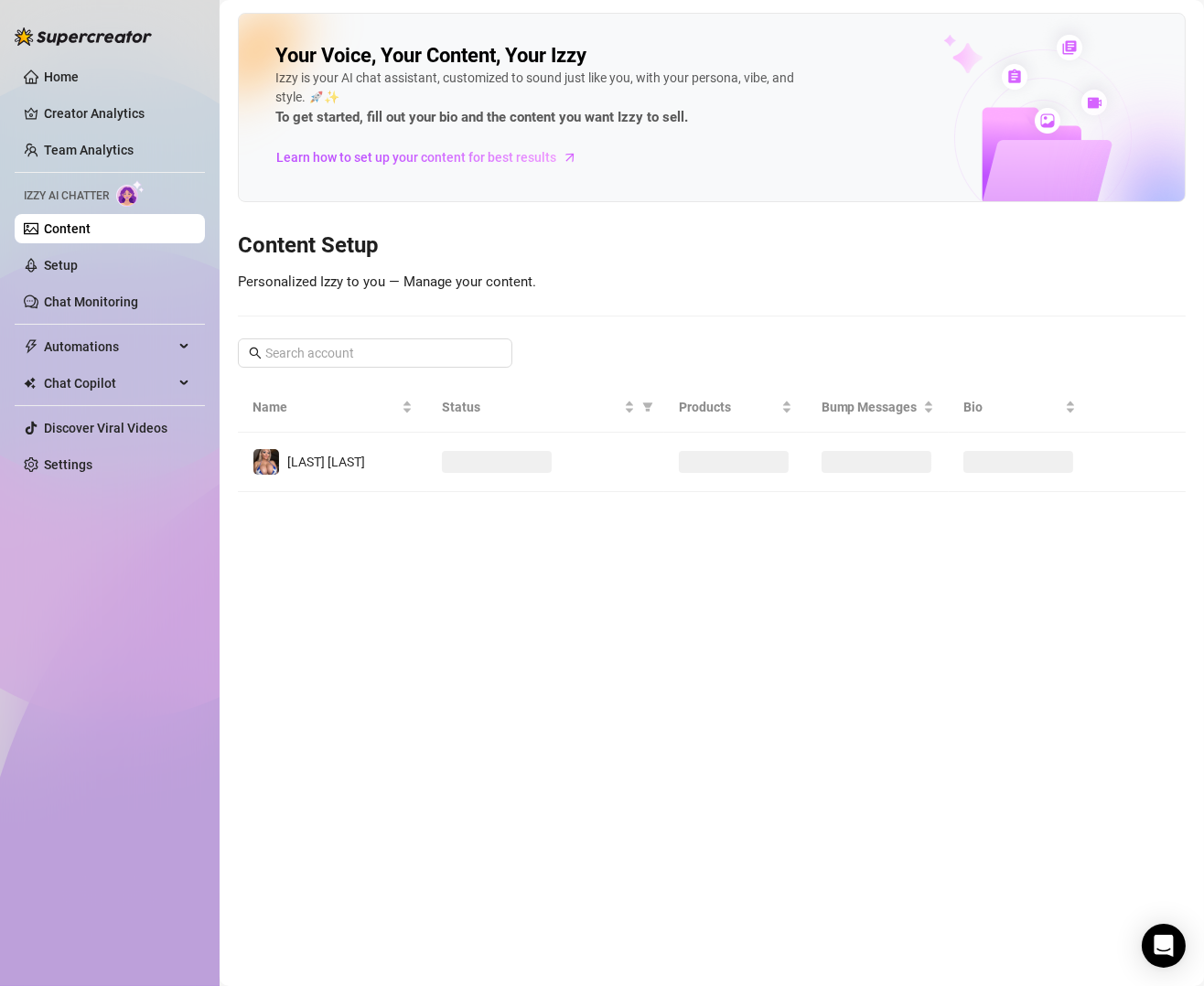 scroll, scrollTop: 0, scrollLeft: 0, axis: both 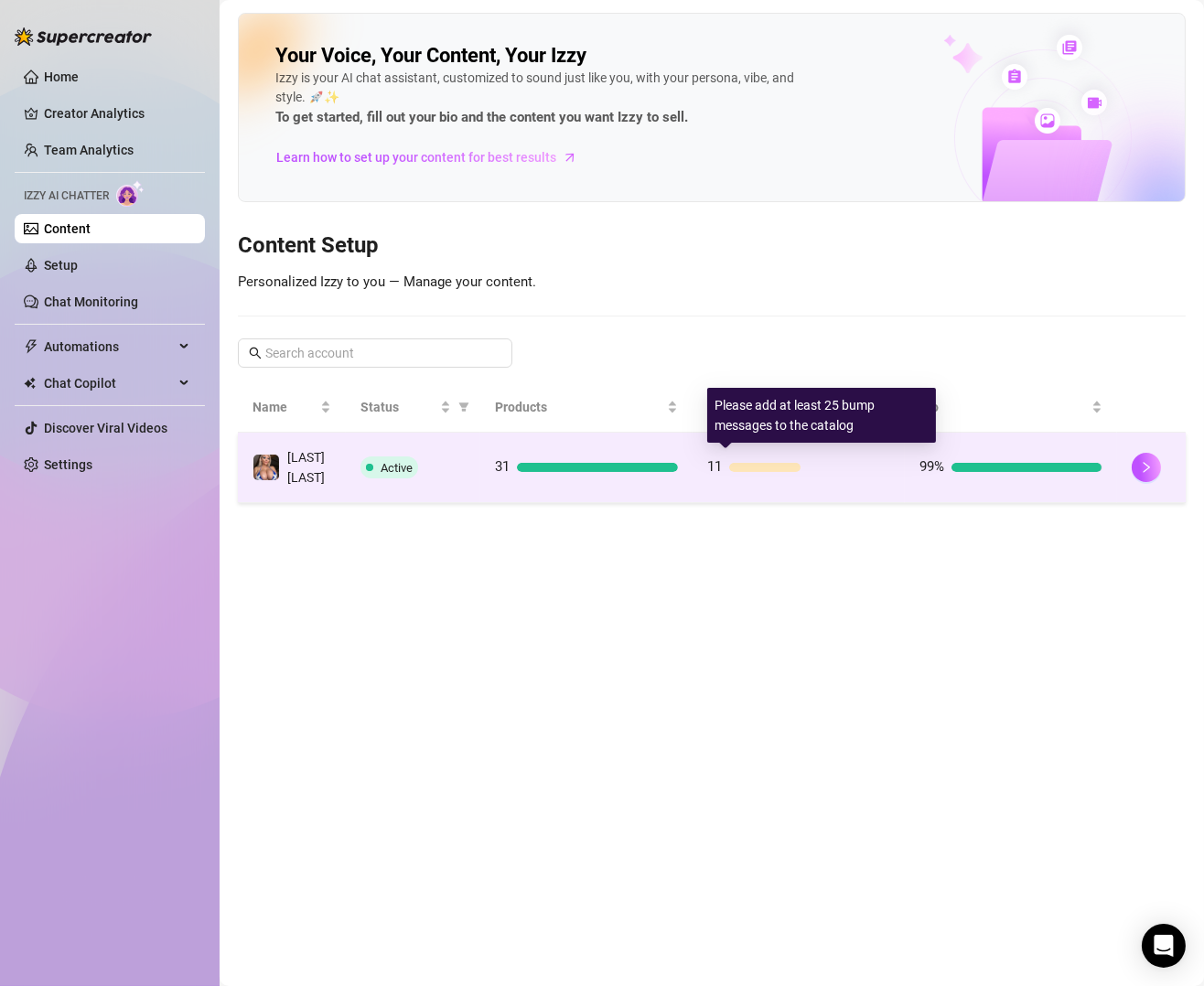 click on "11" at bounding box center (799, 467) 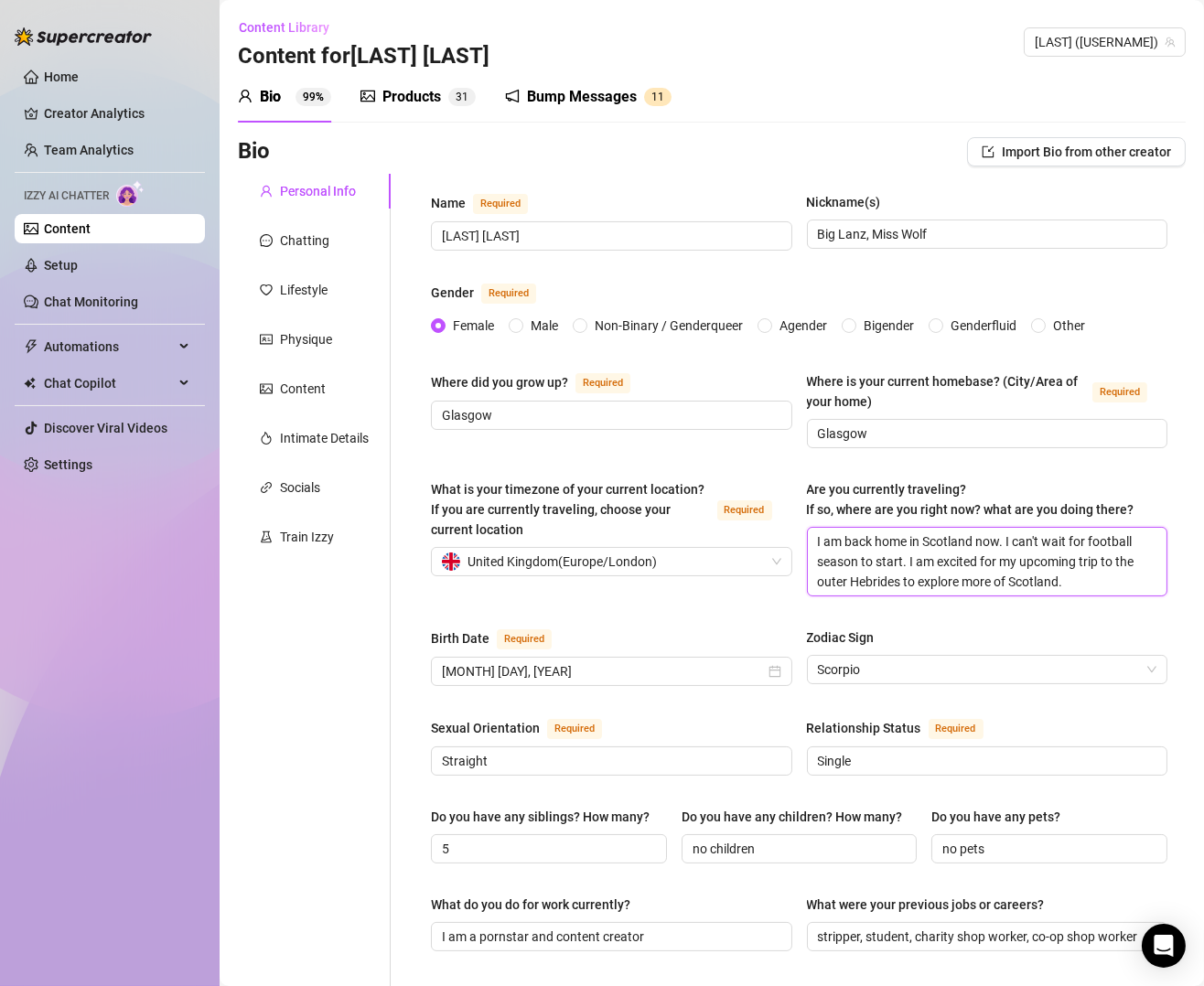 drag, startPoint x: 900, startPoint y: 556, endPoint x: 1001, endPoint y: 522, distance: 106.56923 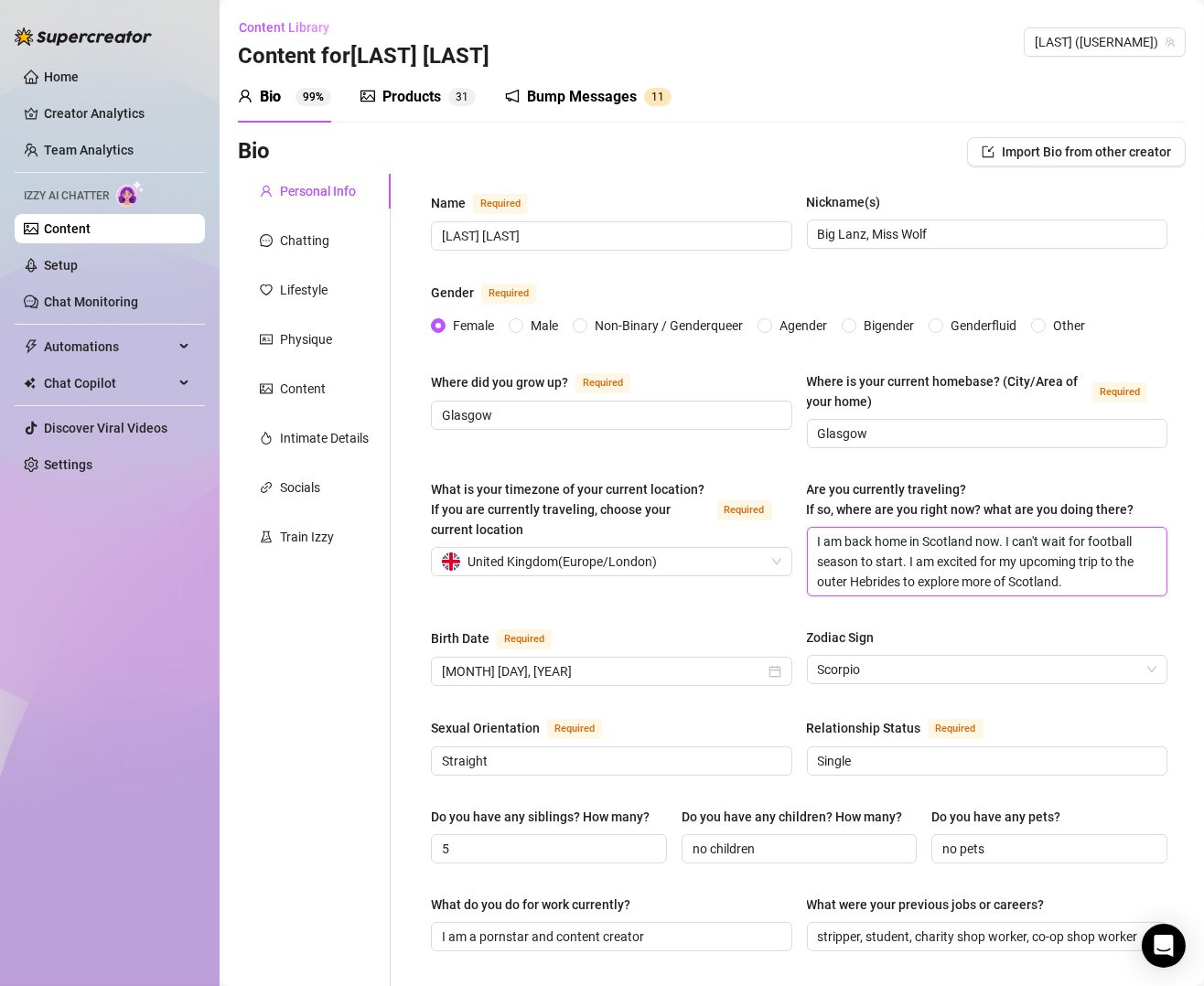 click on "Are you currently traveling? If so, where are you right now? what are you doing there? I am back home in [COUNTRY] now. I can't wait for football season to start. I am excited for my upcoming trip to the [LOCATION] to explore more of [COUNTRY]." at bounding box center [987, 538] 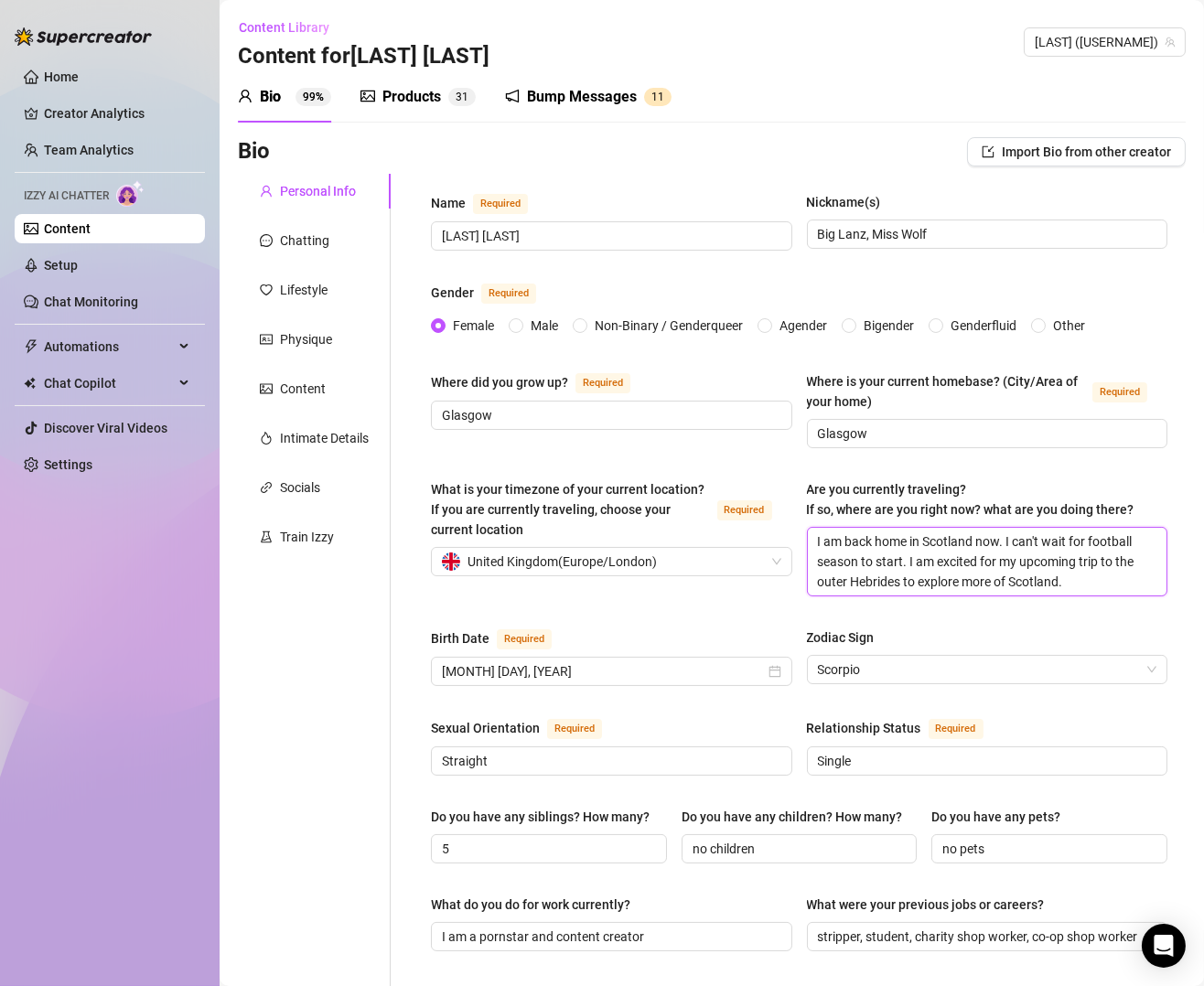 type 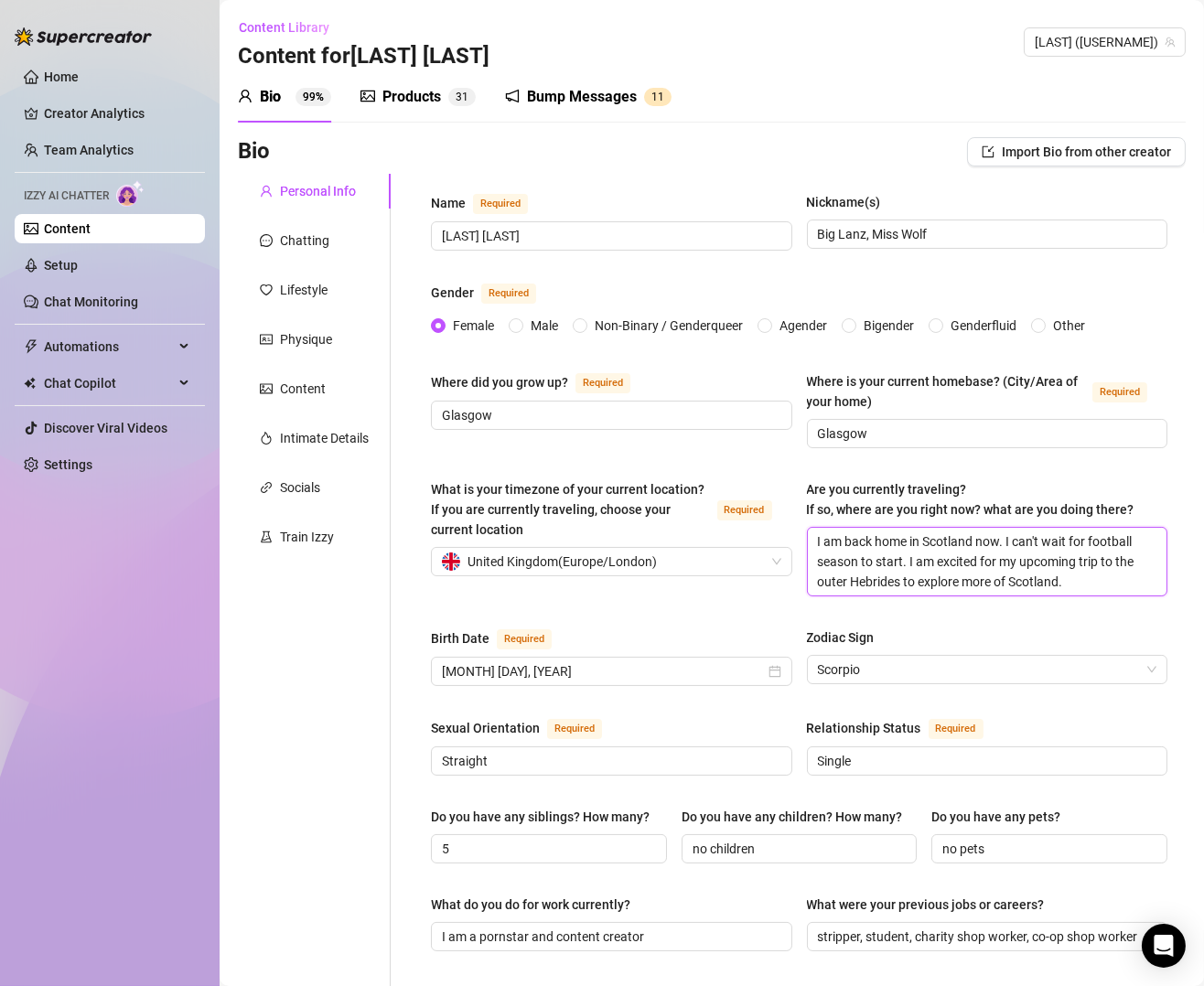 type on "I am back home in Scotland now. I am excited for my upcoming trip to the outer Hebrides to explore more of Scotland." 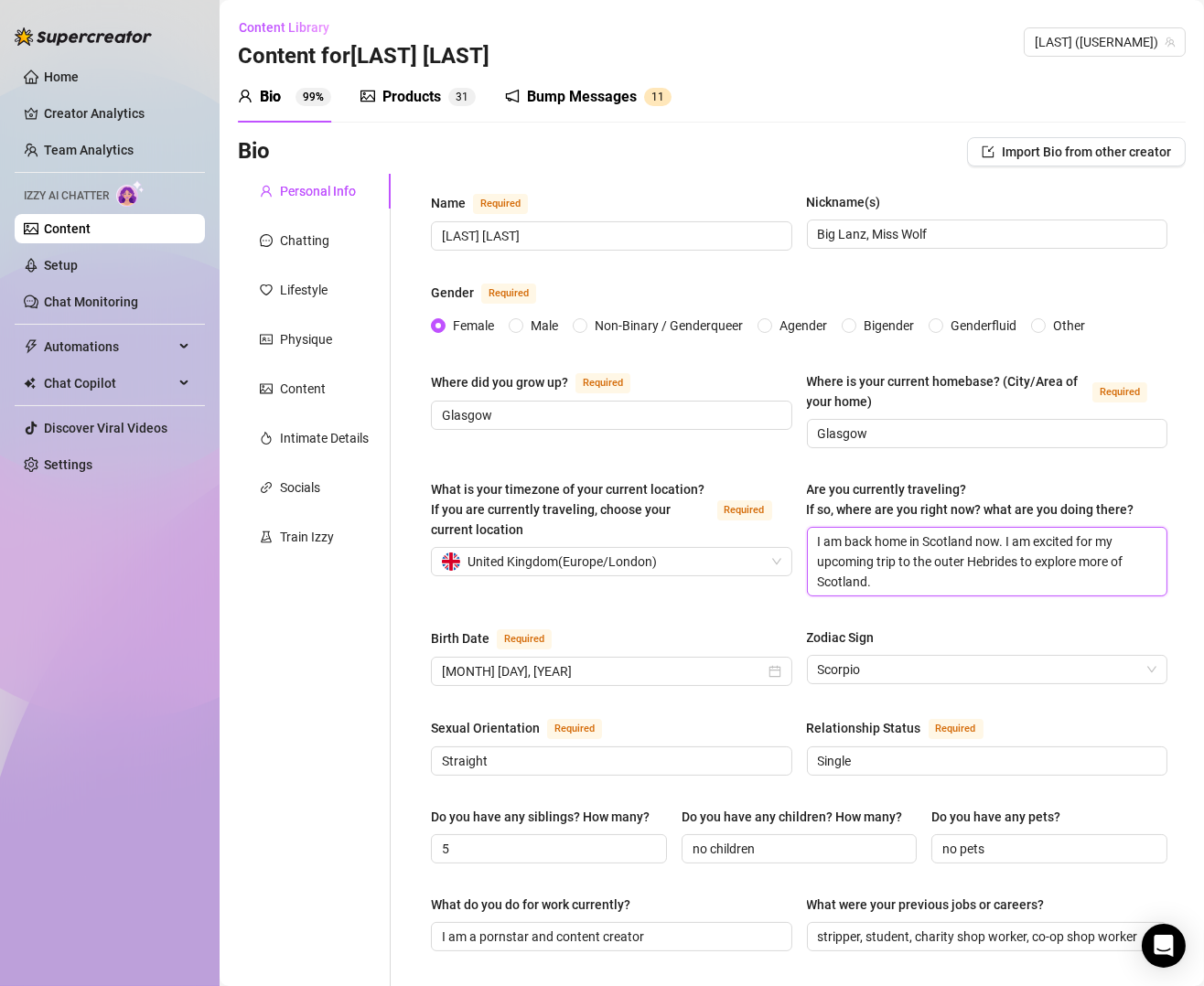 type 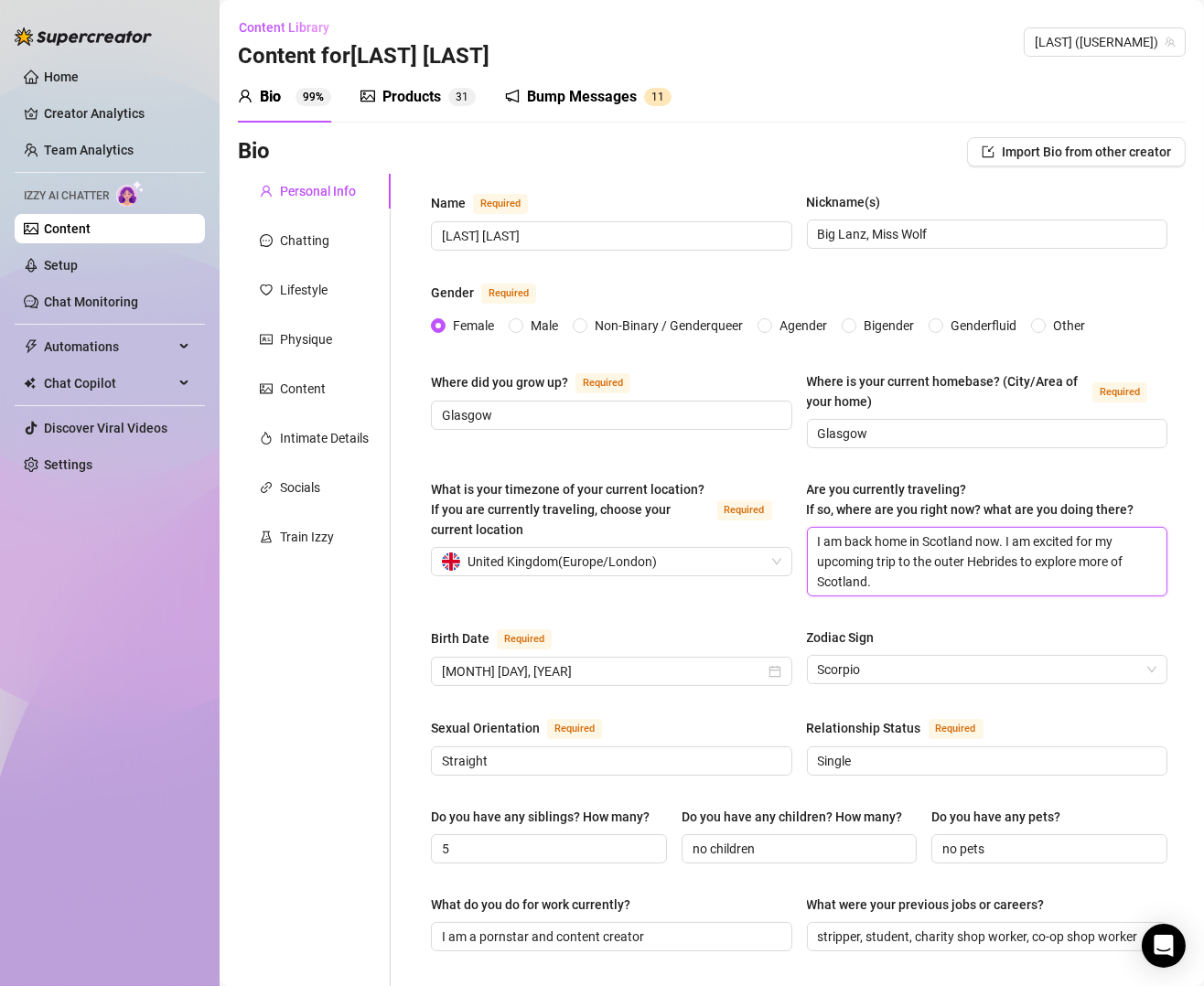 type on "I am back home in Scotland now. I am excited for my upcoming trip to the outer Hebrides to explore more of Scotland." 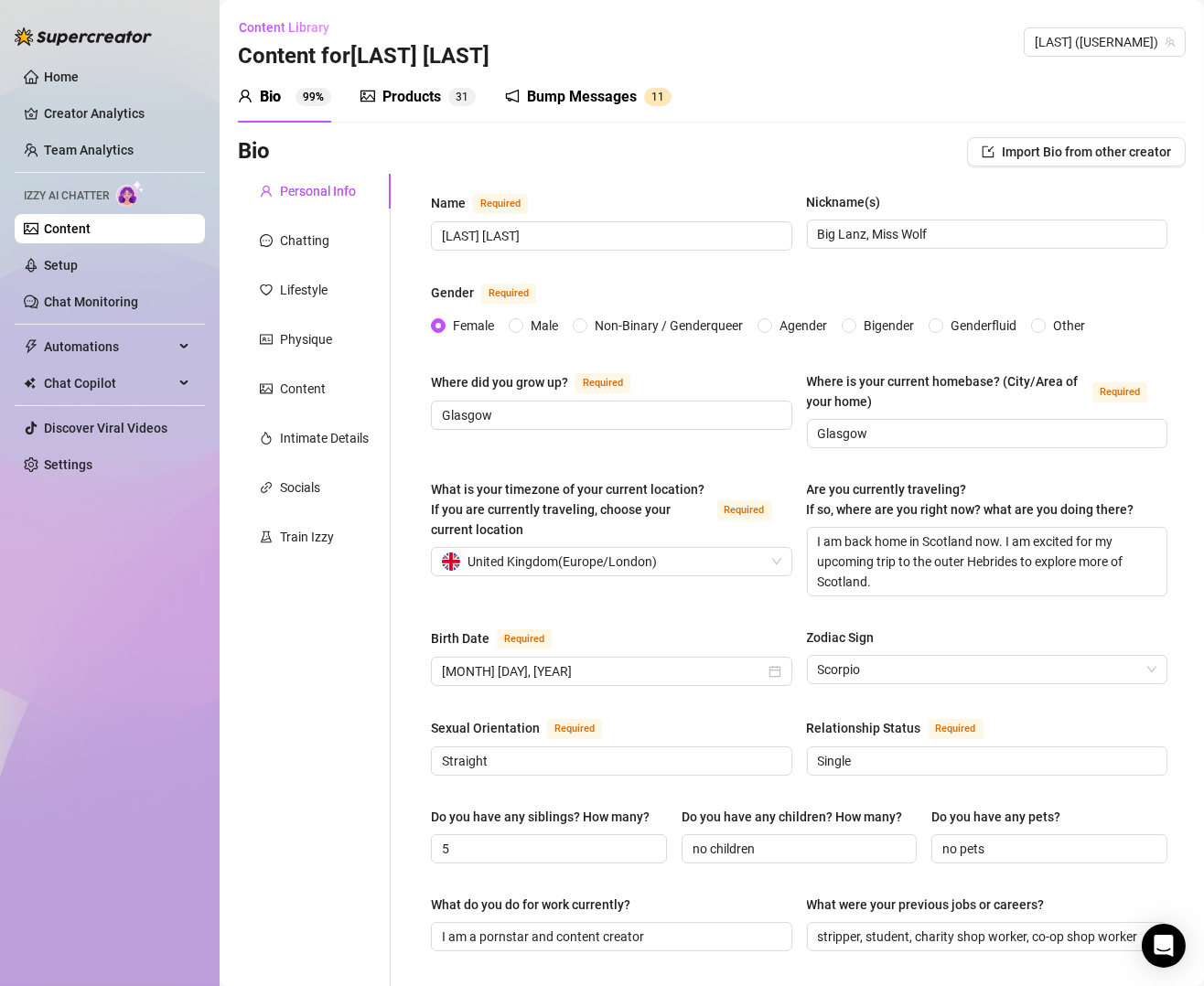 click on "Name Required [LAST] Nickname(s) Big Lanz, Miss Wolf Gender Required Female Male Non-Binary / Genderqueer Agender Bigender Genderfluid Other Where did you grow up? Required Glasgow Where is your current homebase? (City/Area of your home) Required Glasgow What is your timezone of your current location? If you are currently traveling, choose your current location Required United Kingdom ( [REGION] ) Are you currently traveling? If so, where are you right now? what are you doing there? I am back home in Scotland now. I am excited for my upcoming trip to the outer Hebrides to explore more of Scotland. Birth Date Required [MONTH] [DAY], [YEAR] Zodiac Sign Scorpio Sexual Orientation Required Straight Relationship Status Required Single Do you have any siblings? How many? 5 Do you have any children? How many? no children Do you have any pets? no pets What do you do for work currently? I am a pornstar and content creator What were your previous jobs or careers? What is your educational background? English" at bounding box center [799, 945] 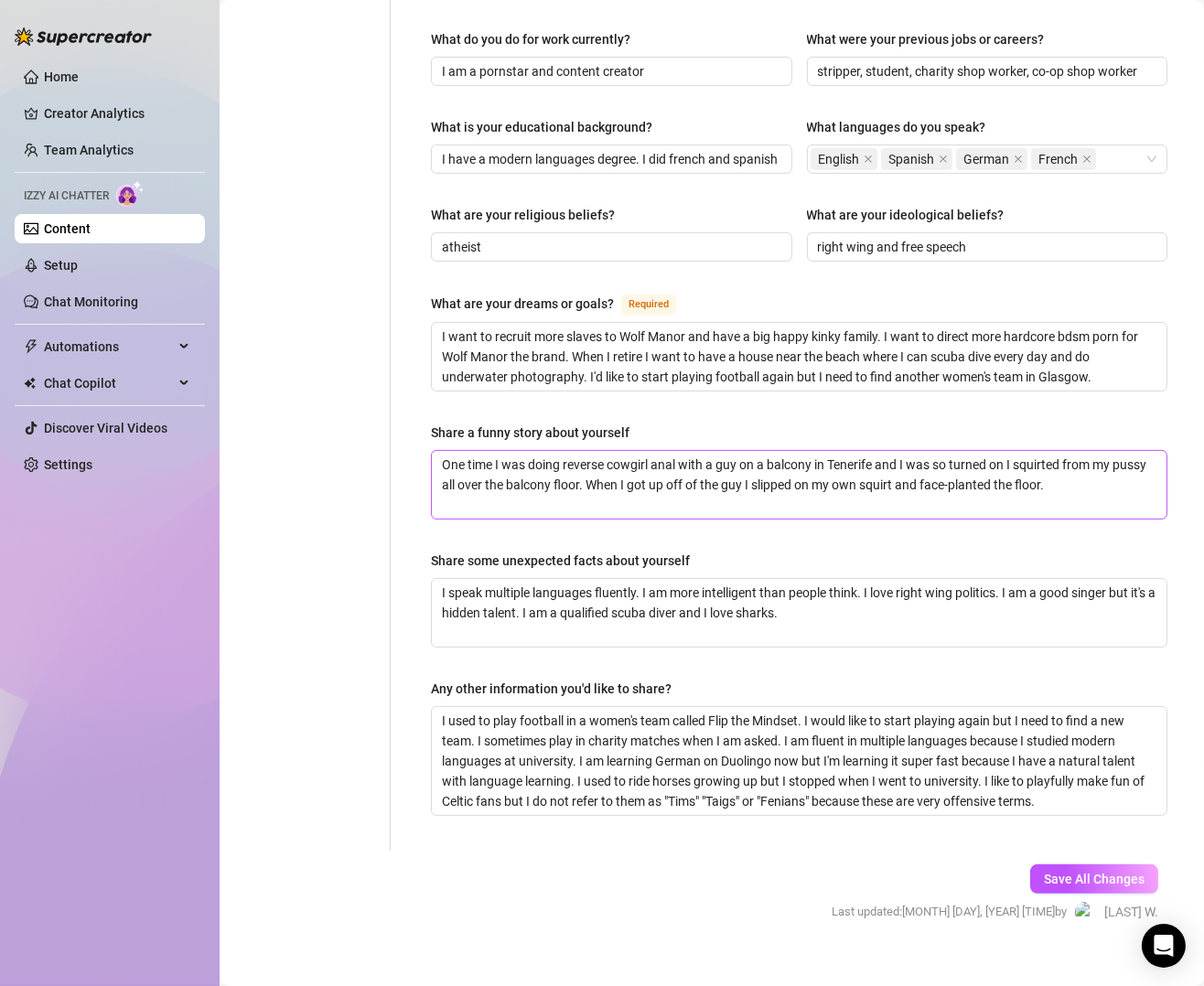 scroll, scrollTop: 876, scrollLeft: 0, axis: vertical 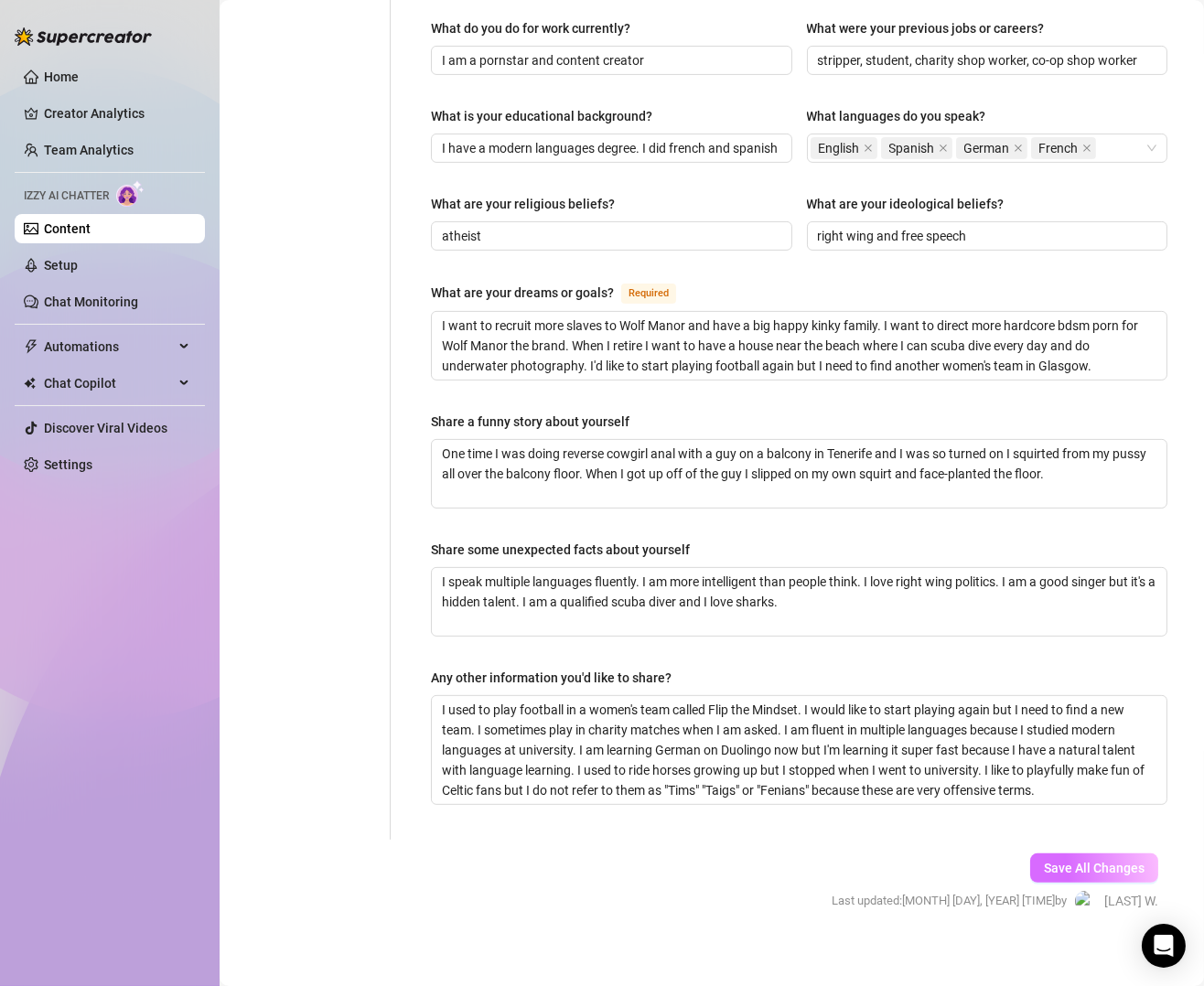 click on "Save All Changes" at bounding box center [1094, 868] 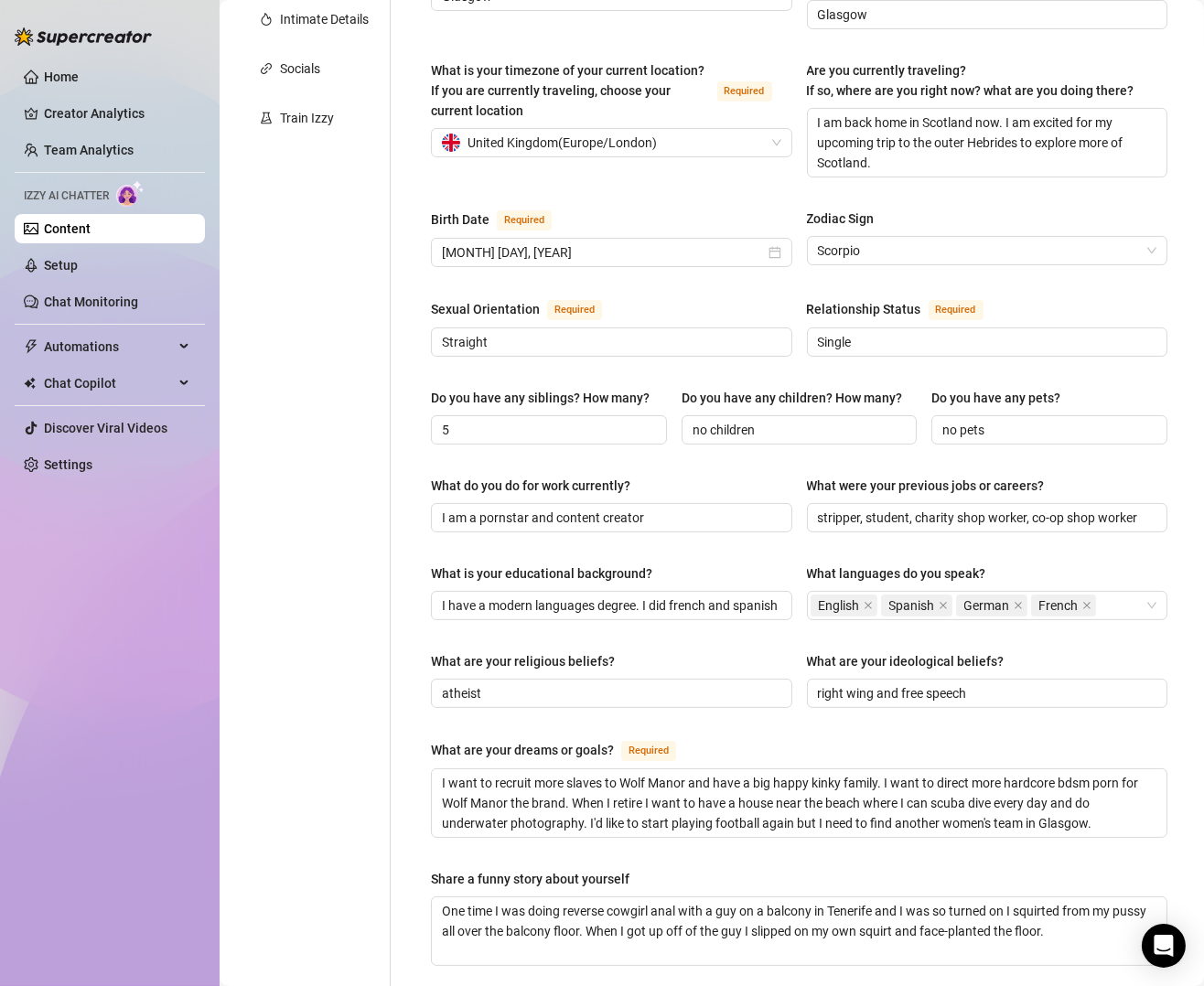 scroll, scrollTop: 0, scrollLeft: 0, axis: both 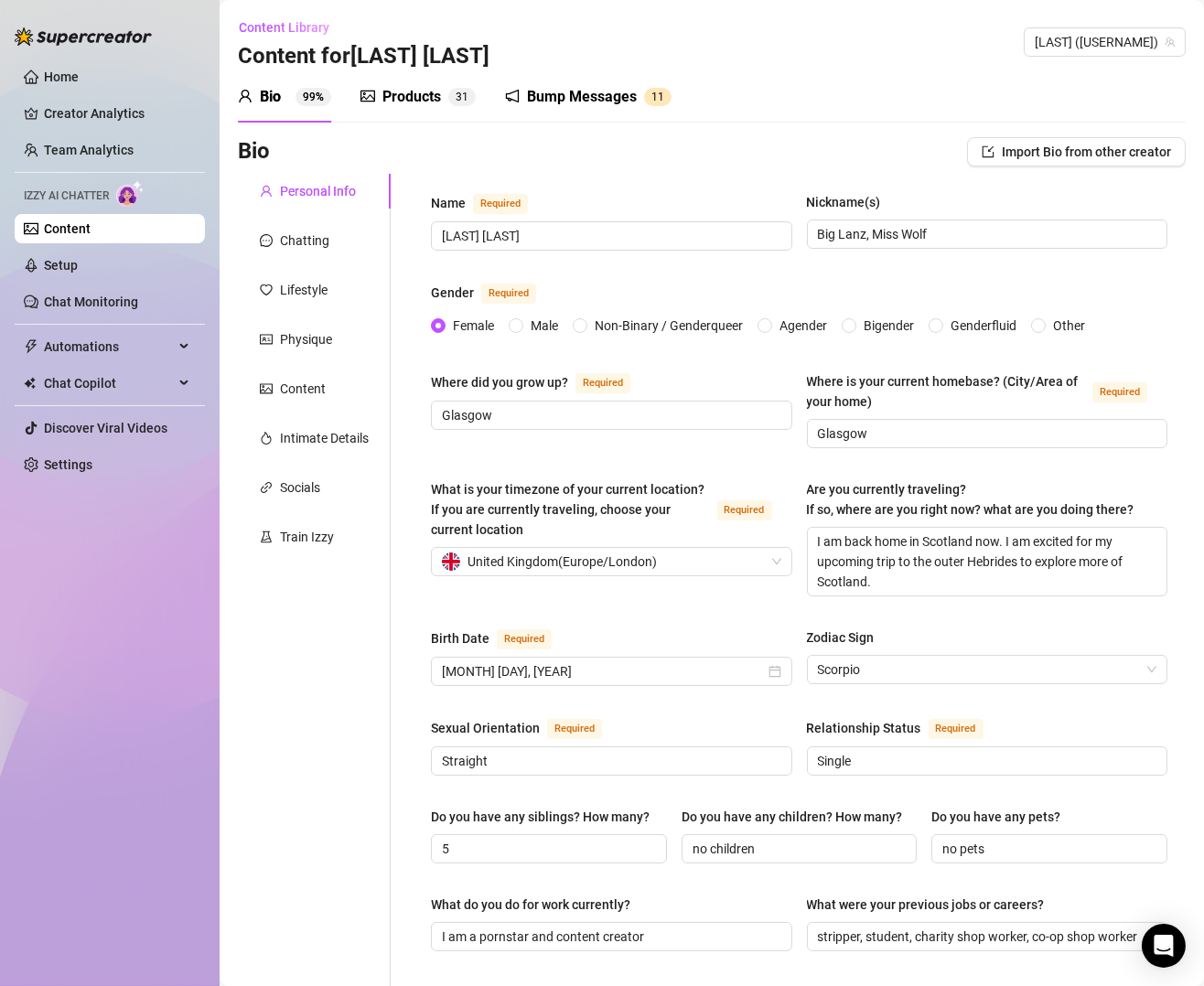 click on "Bump Messages" at bounding box center (582, 97) 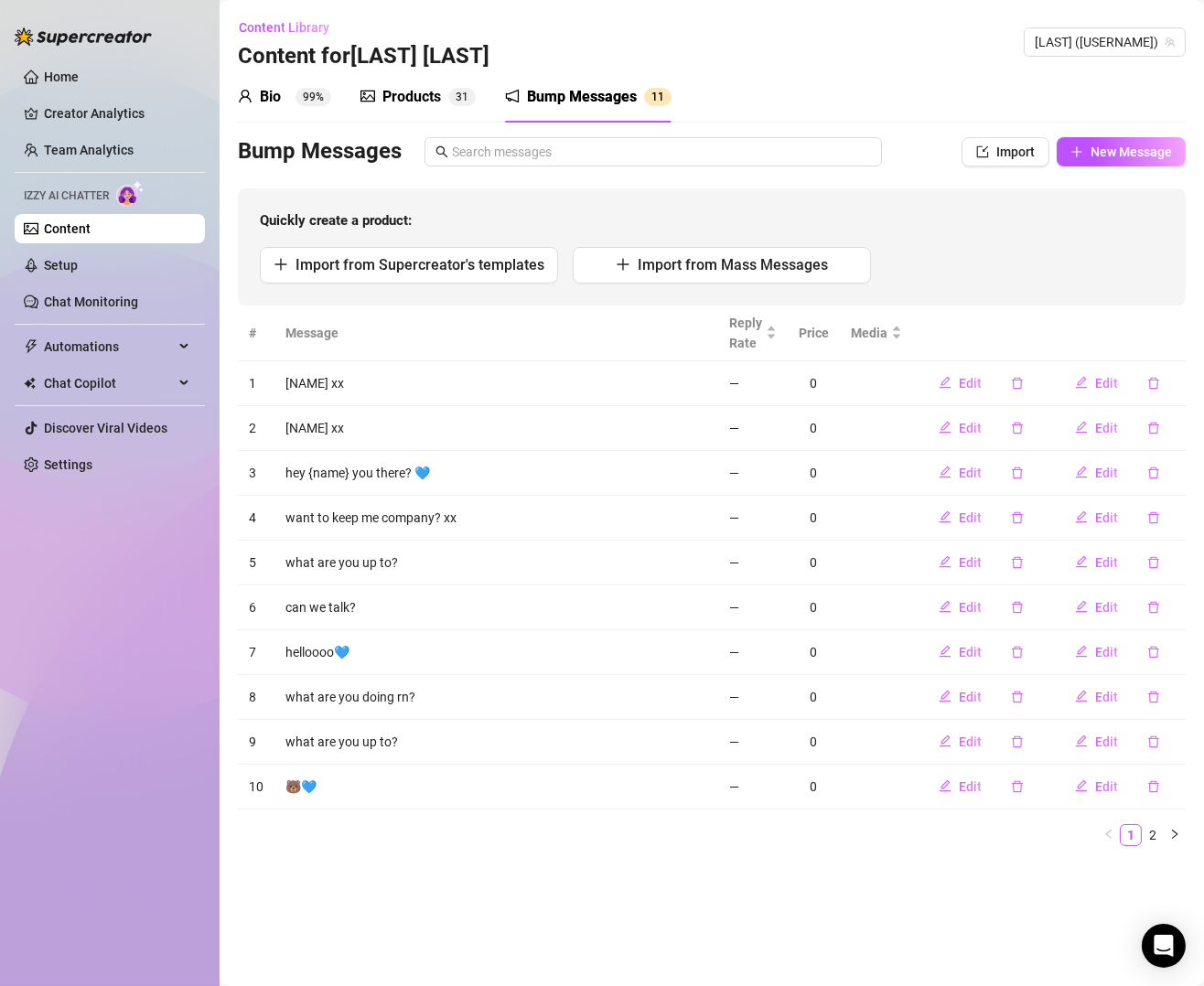 type 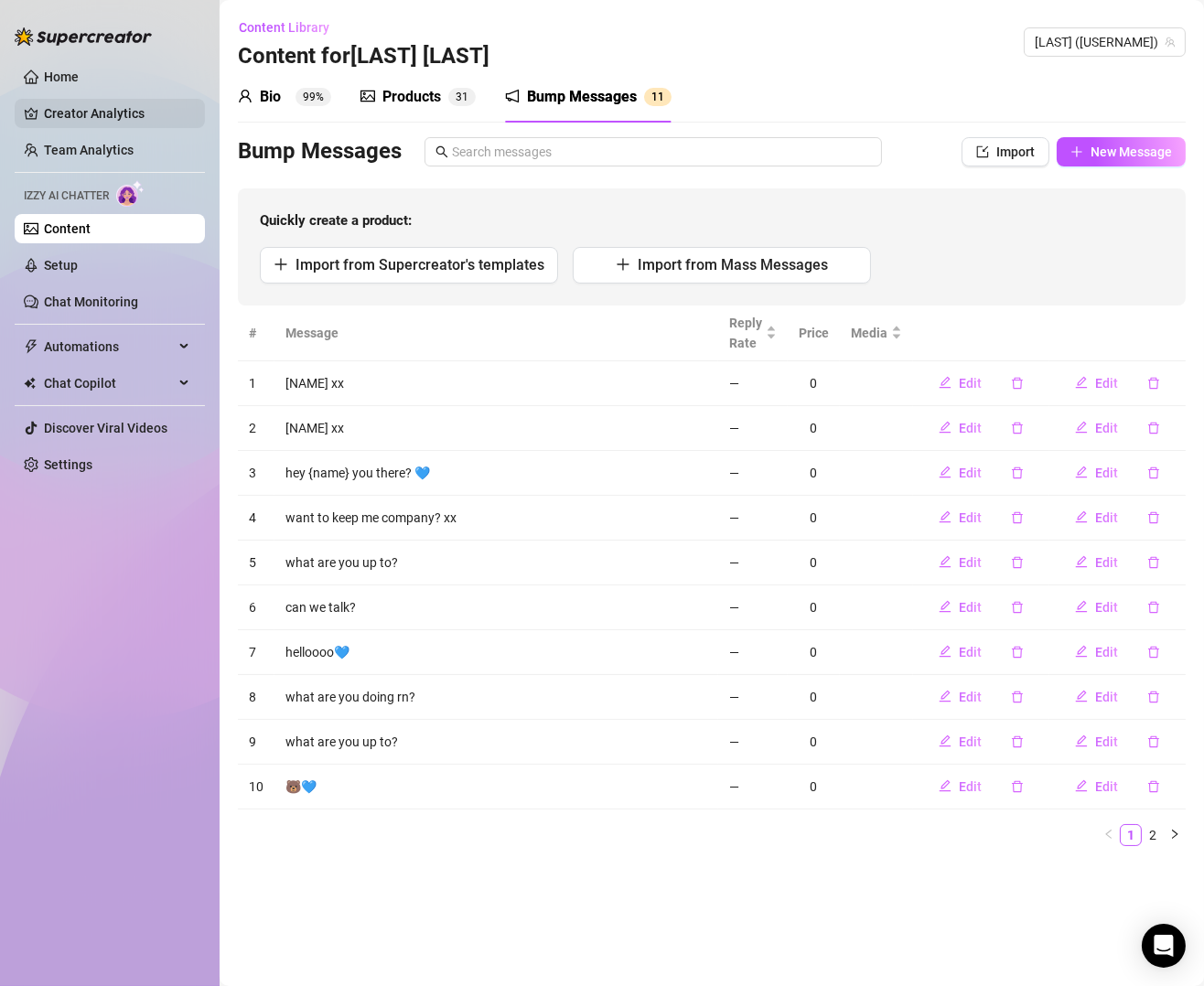 click on "Creator Analytics" at bounding box center (117, 113) 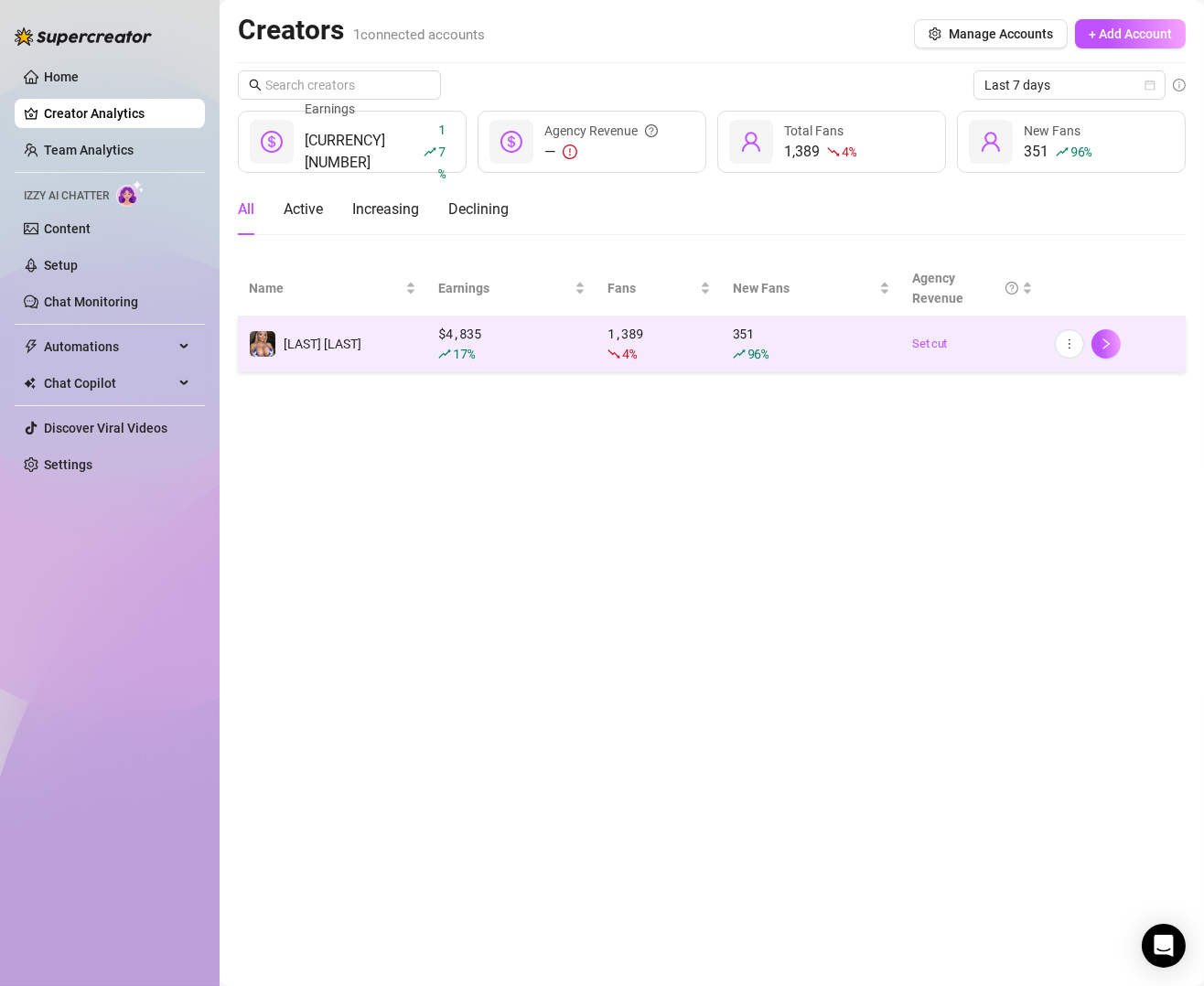 click on "[LAST] [LAST]" at bounding box center (332, 344) 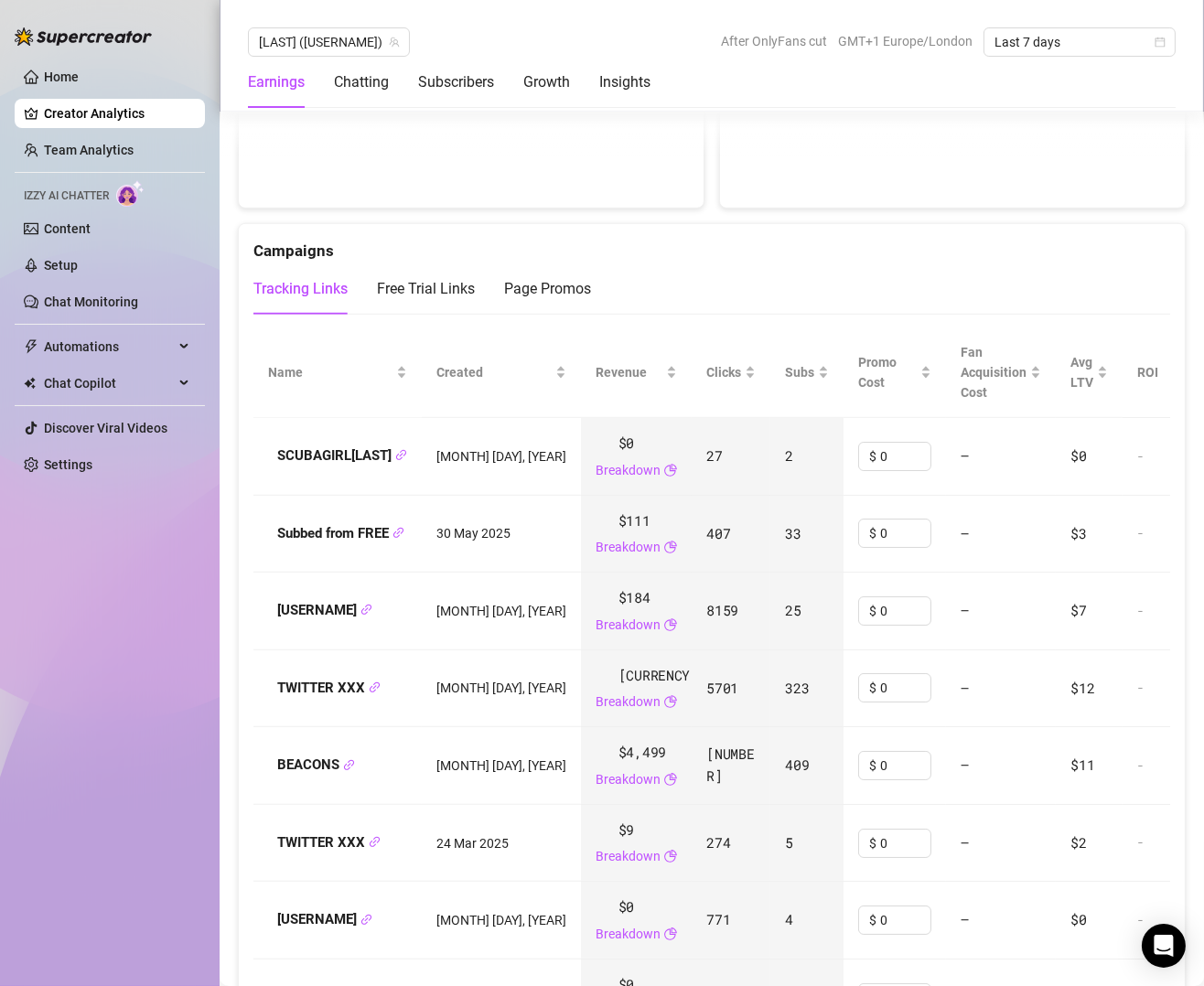 scroll, scrollTop: 2058, scrollLeft: 0, axis: vertical 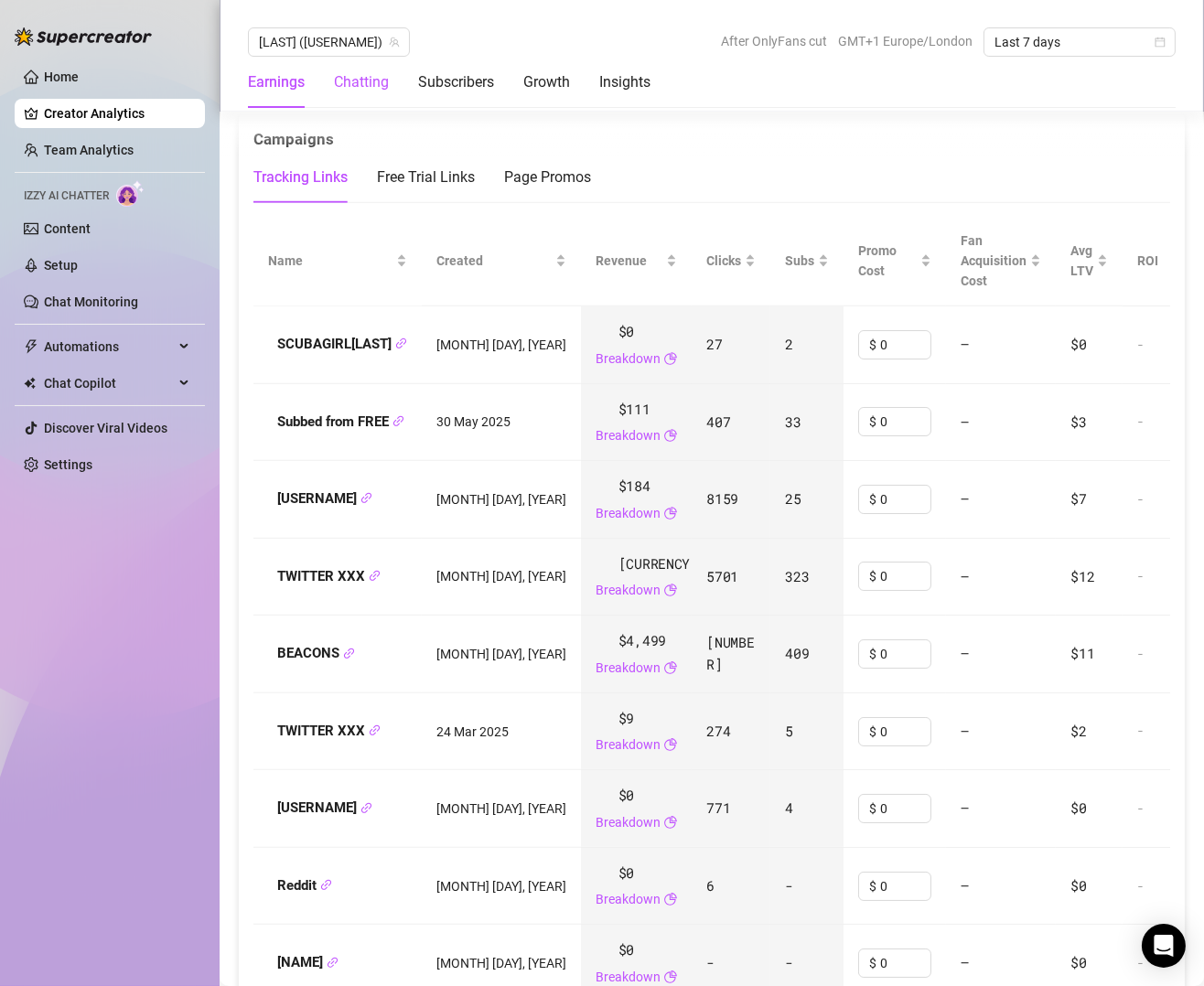 click on "Chatting" at bounding box center (361, 82) 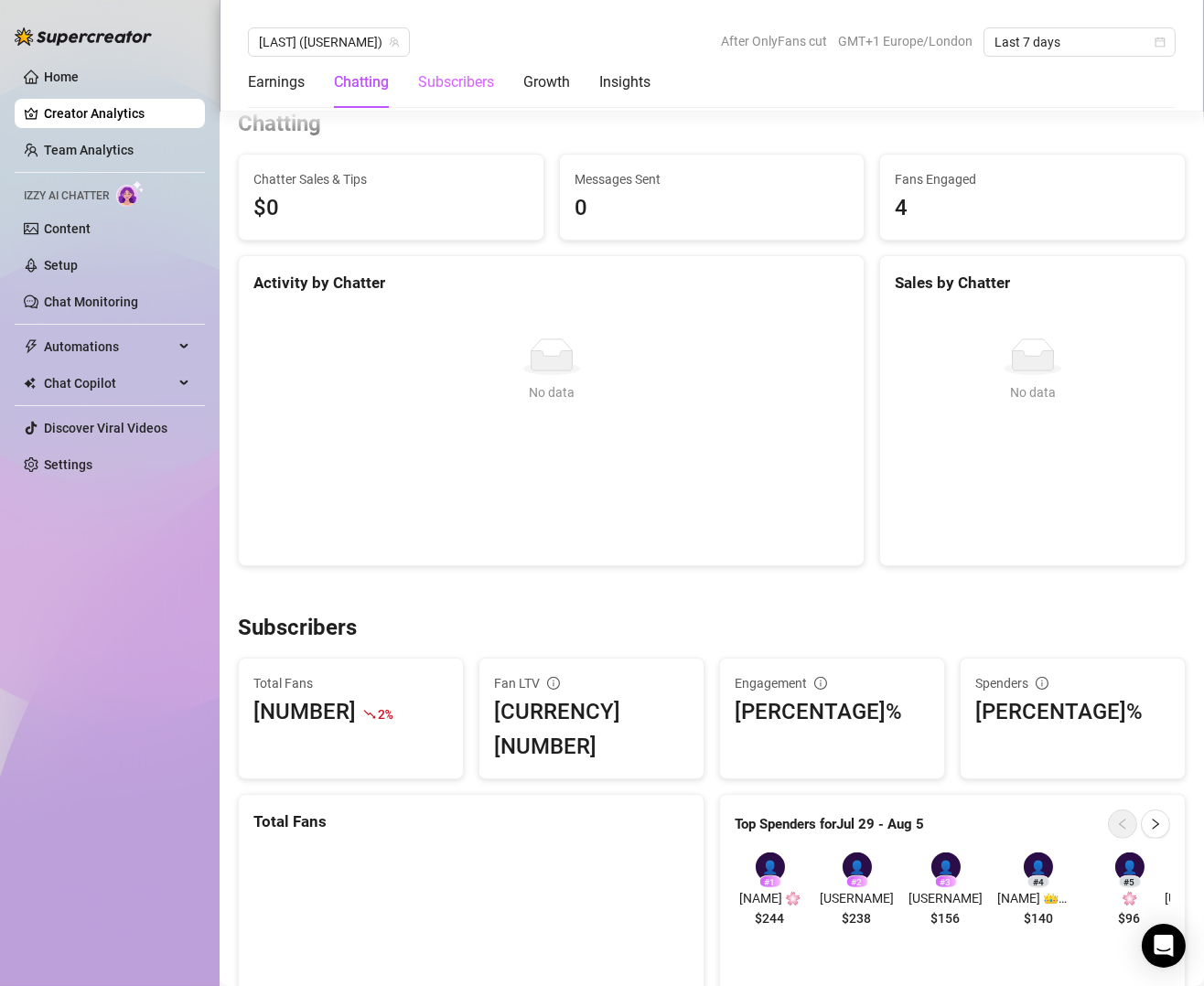 scroll, scrollTop: 582, scrollLeft: 0, axis: vertical 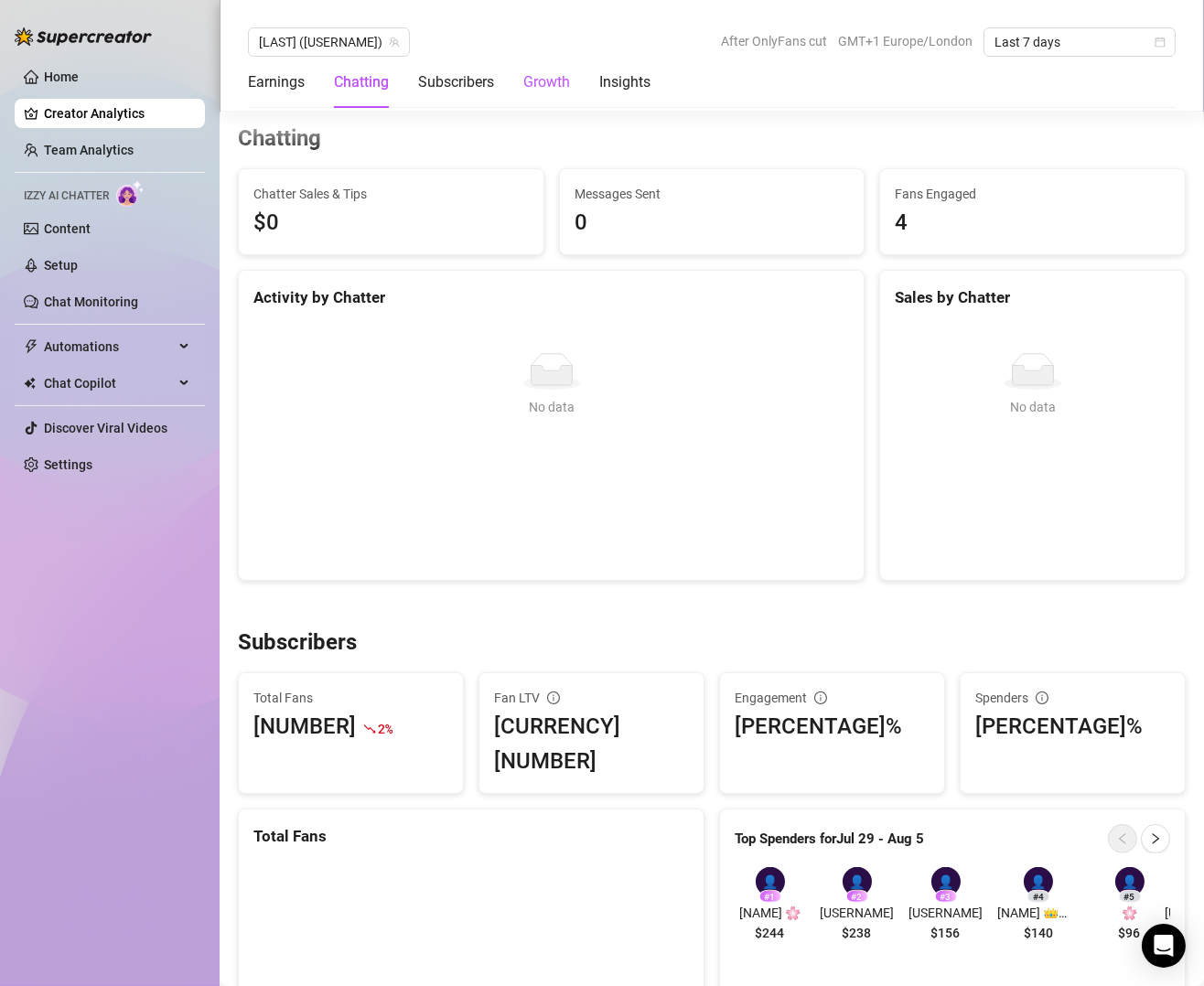 click on "Growth" at bounding box center [546, 82] 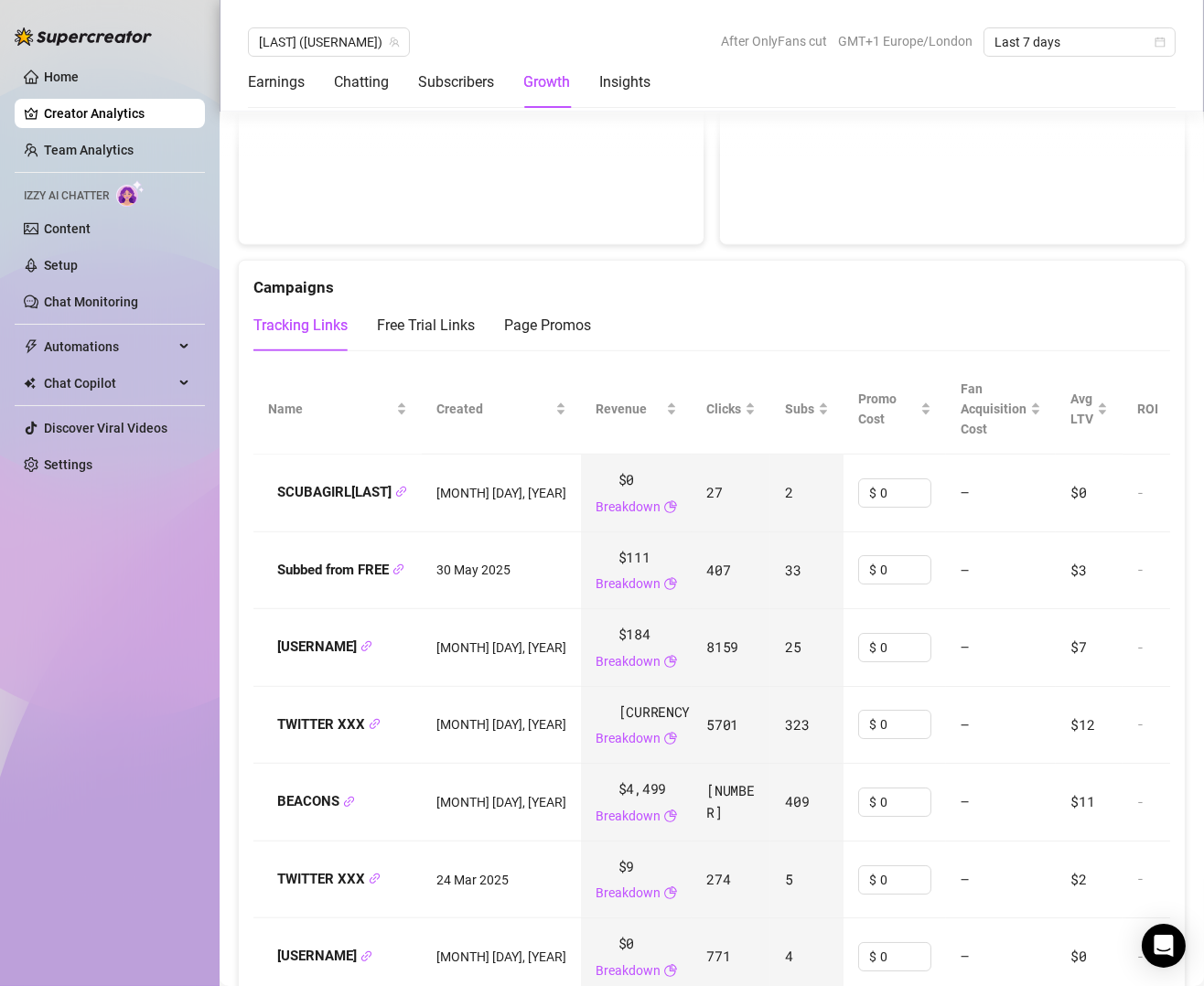 scroll, scrollTop: 1911, scrollLeft: 0, axis: vertical 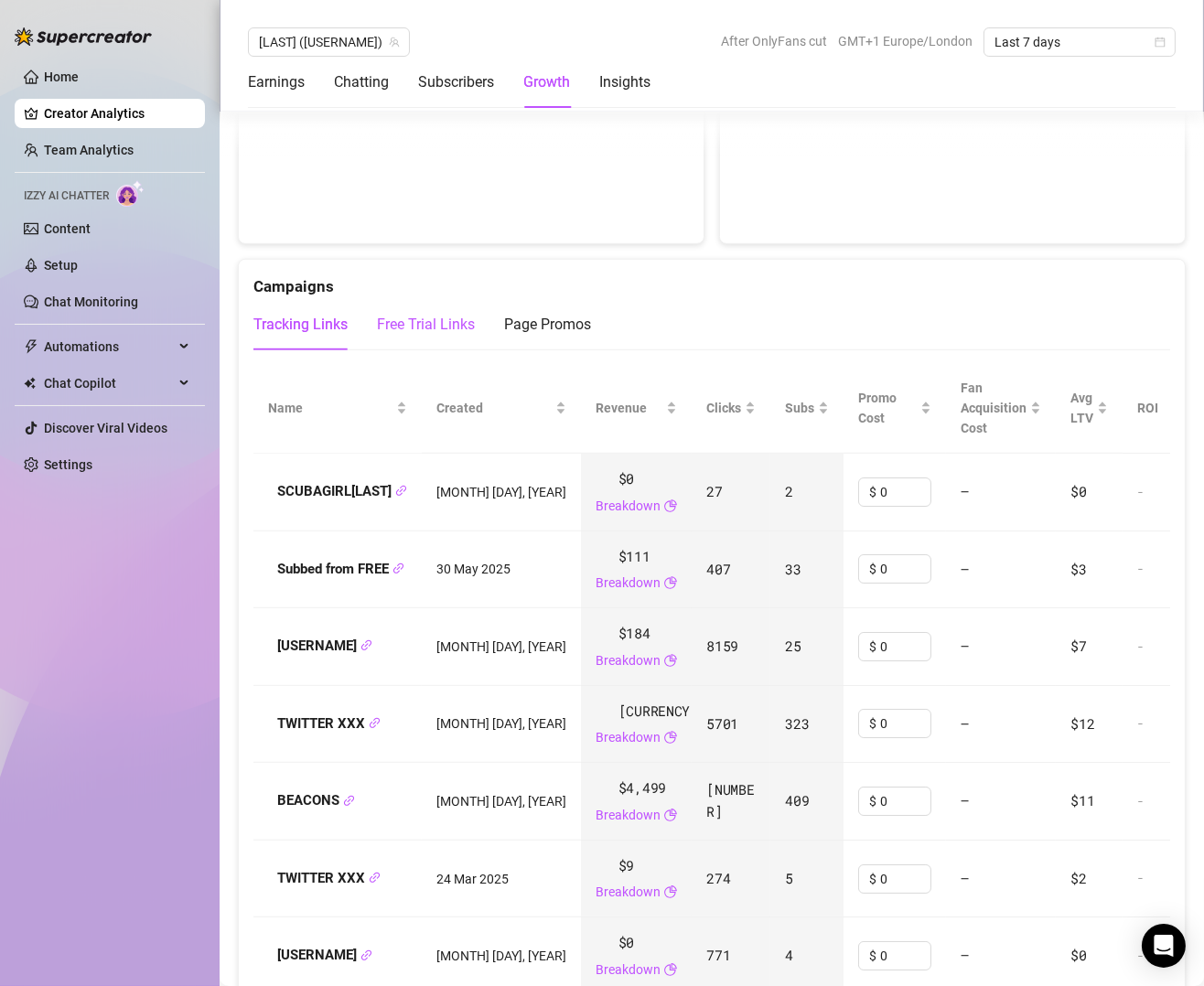 click on "Free Trial Links" at bounding box center (425, 325) 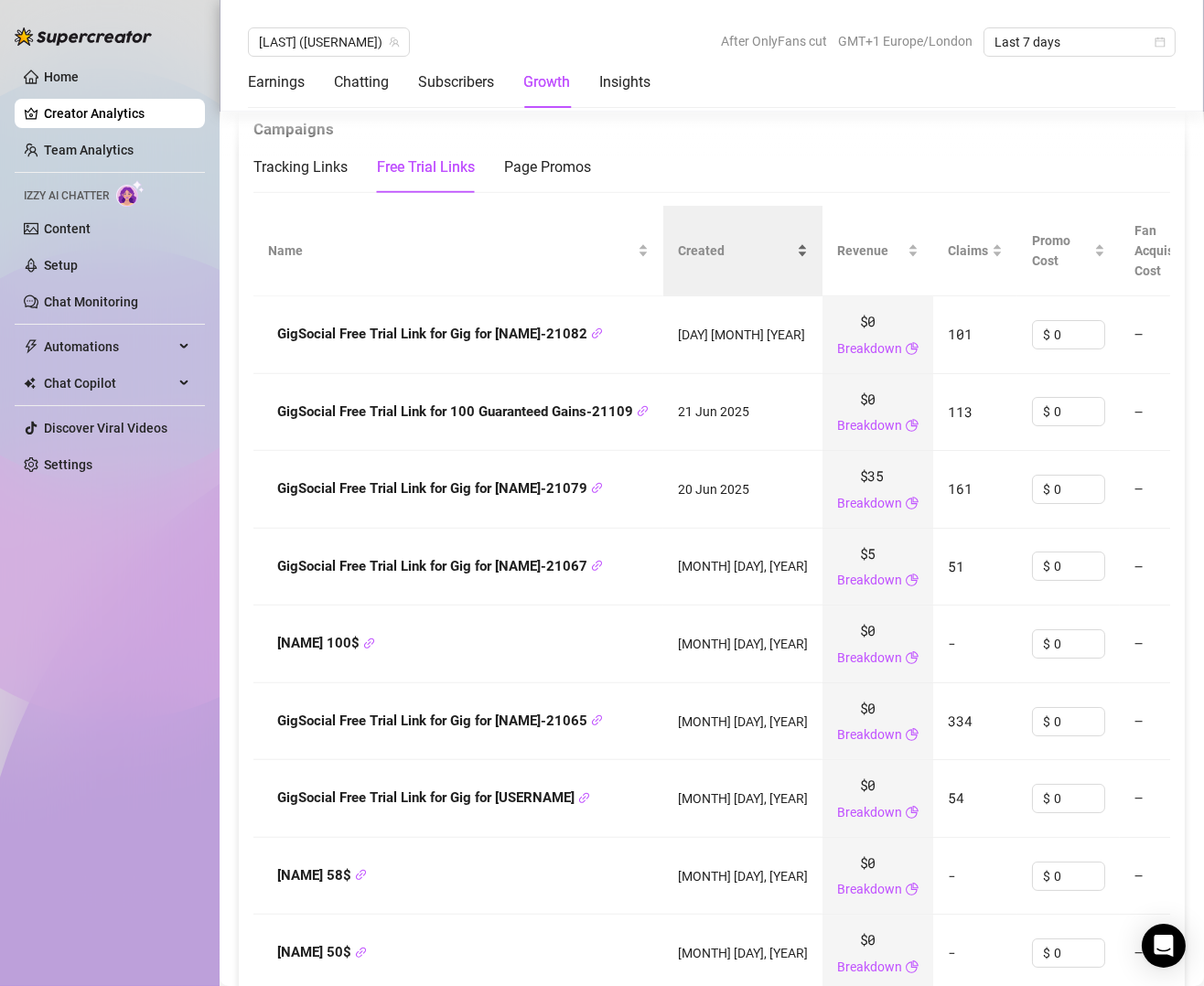 scroll, scrollTop: 2063, scrollLeft: 0, axis: vertical 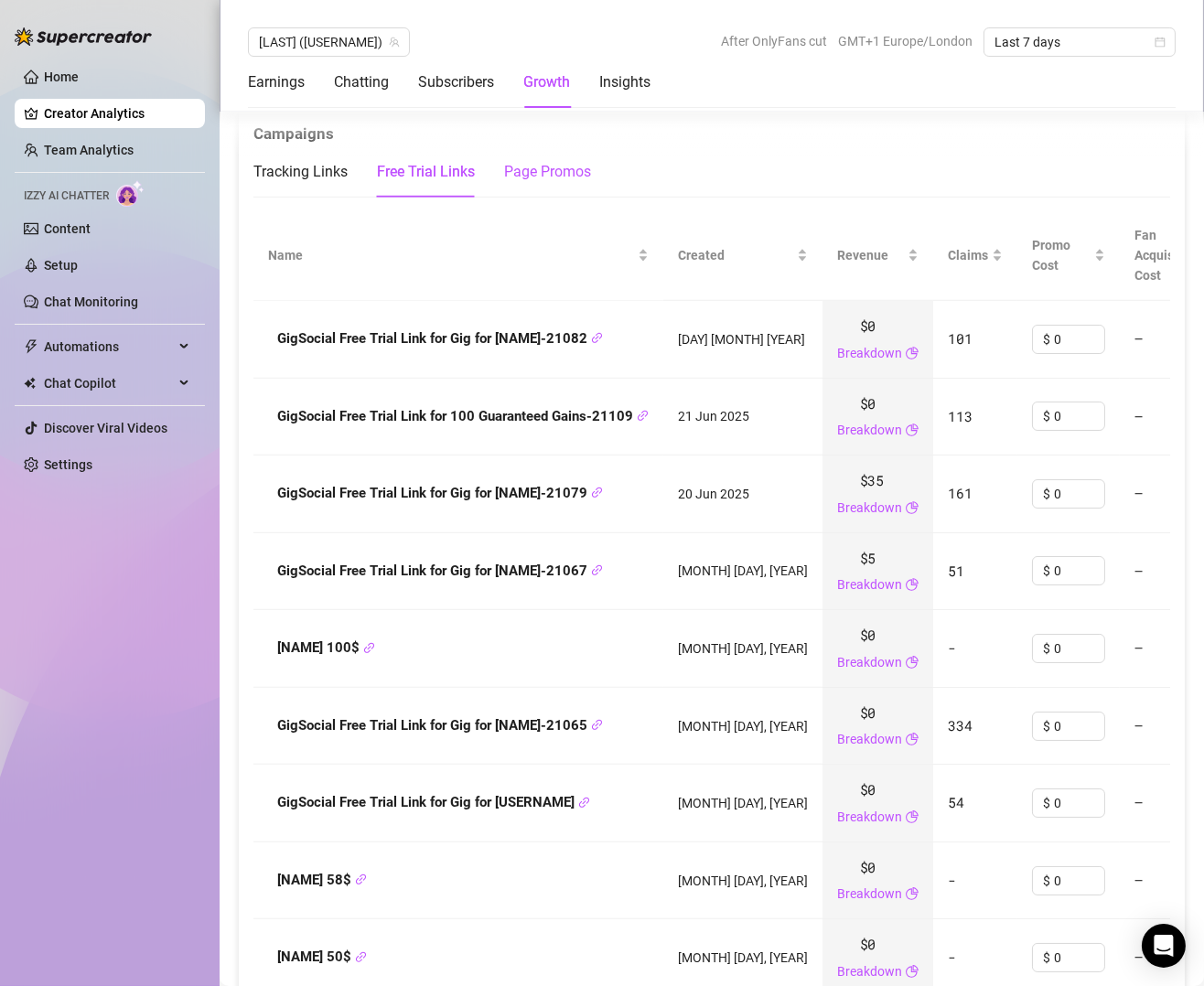 click on "Page Promos" at bounding box center (547, 172) 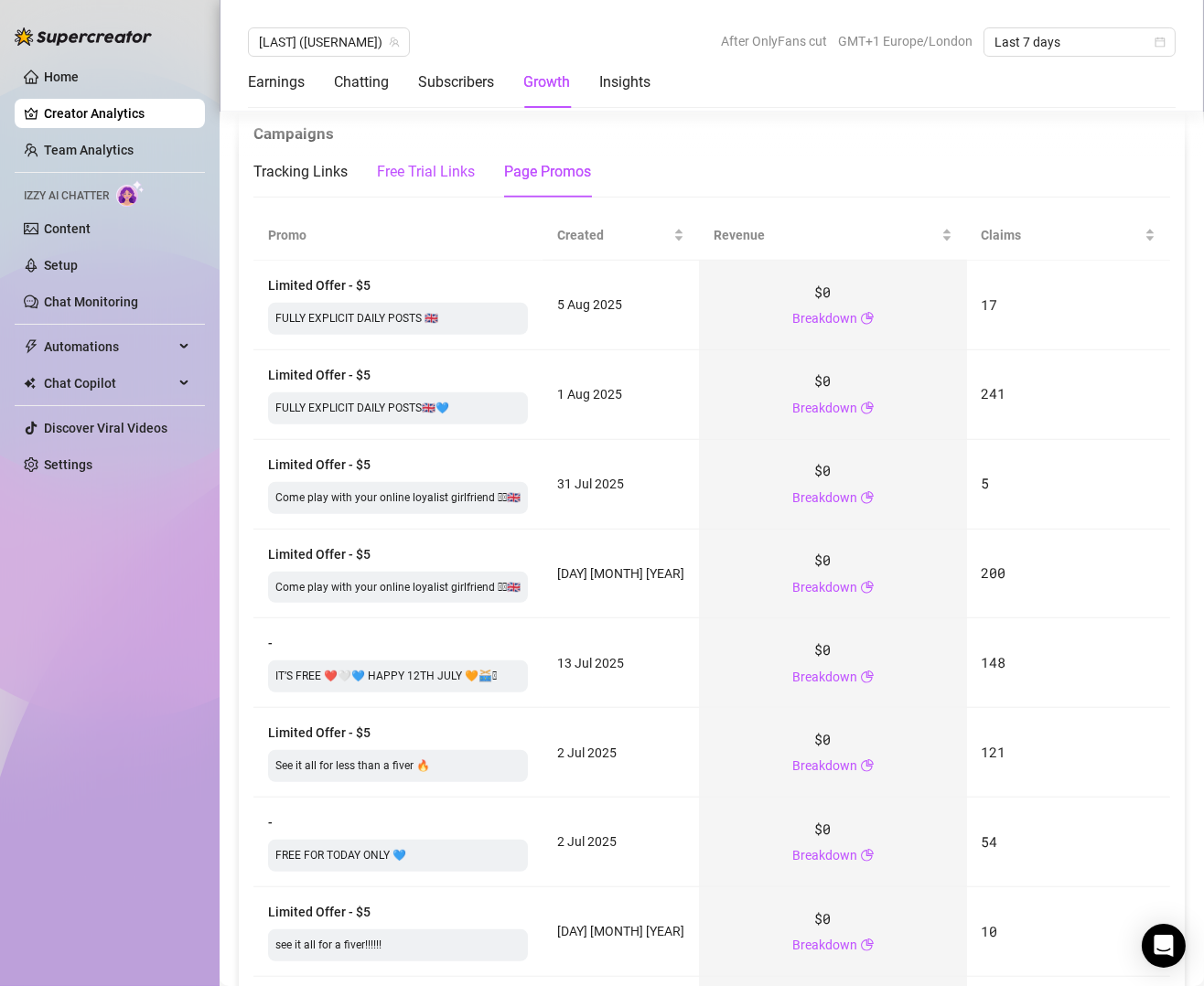 click on "Free Trial Links" at bounding box center (425, 172) 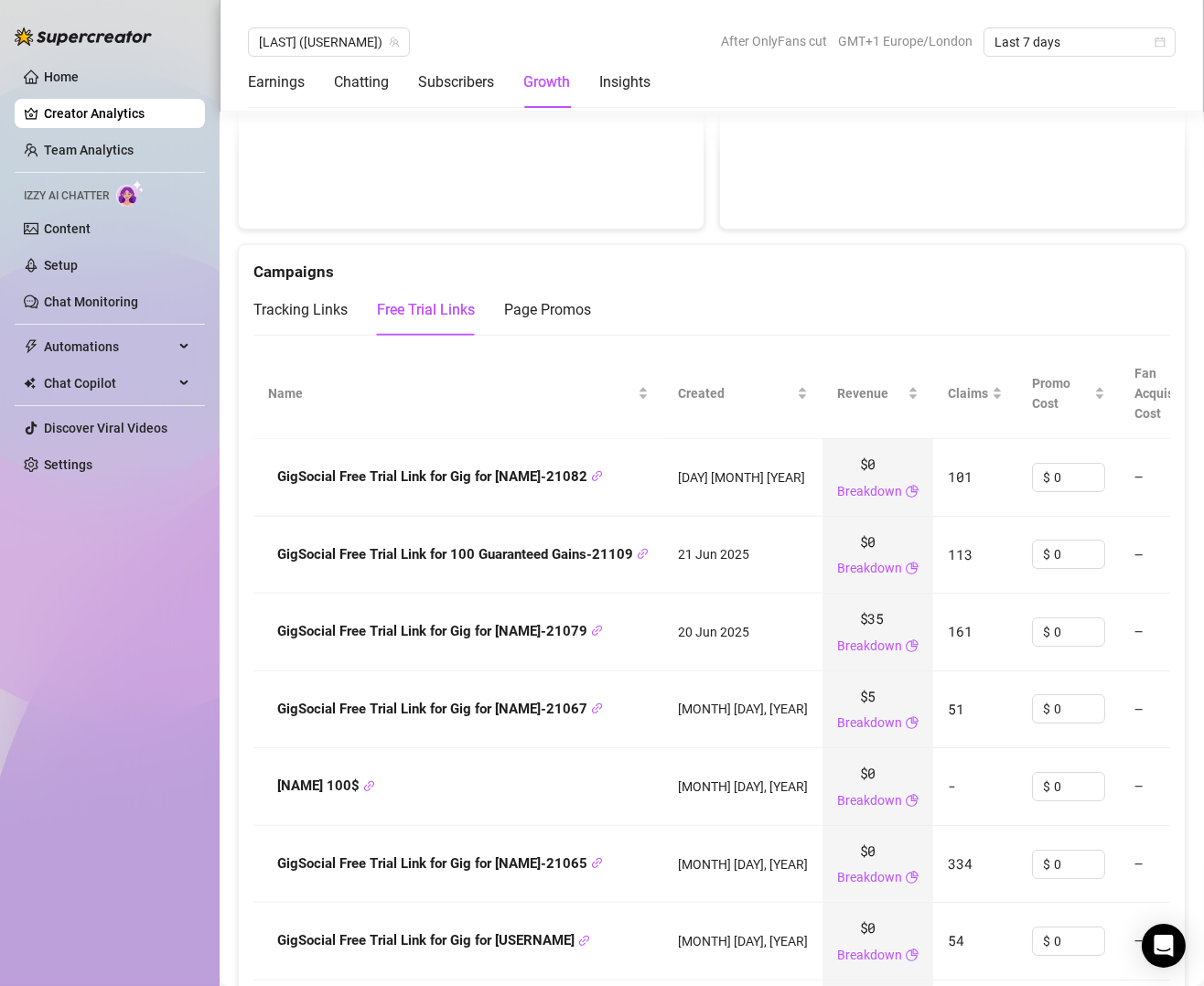 scroll, scrollTop: 1911, scrollLeft: 0, axis: vertical 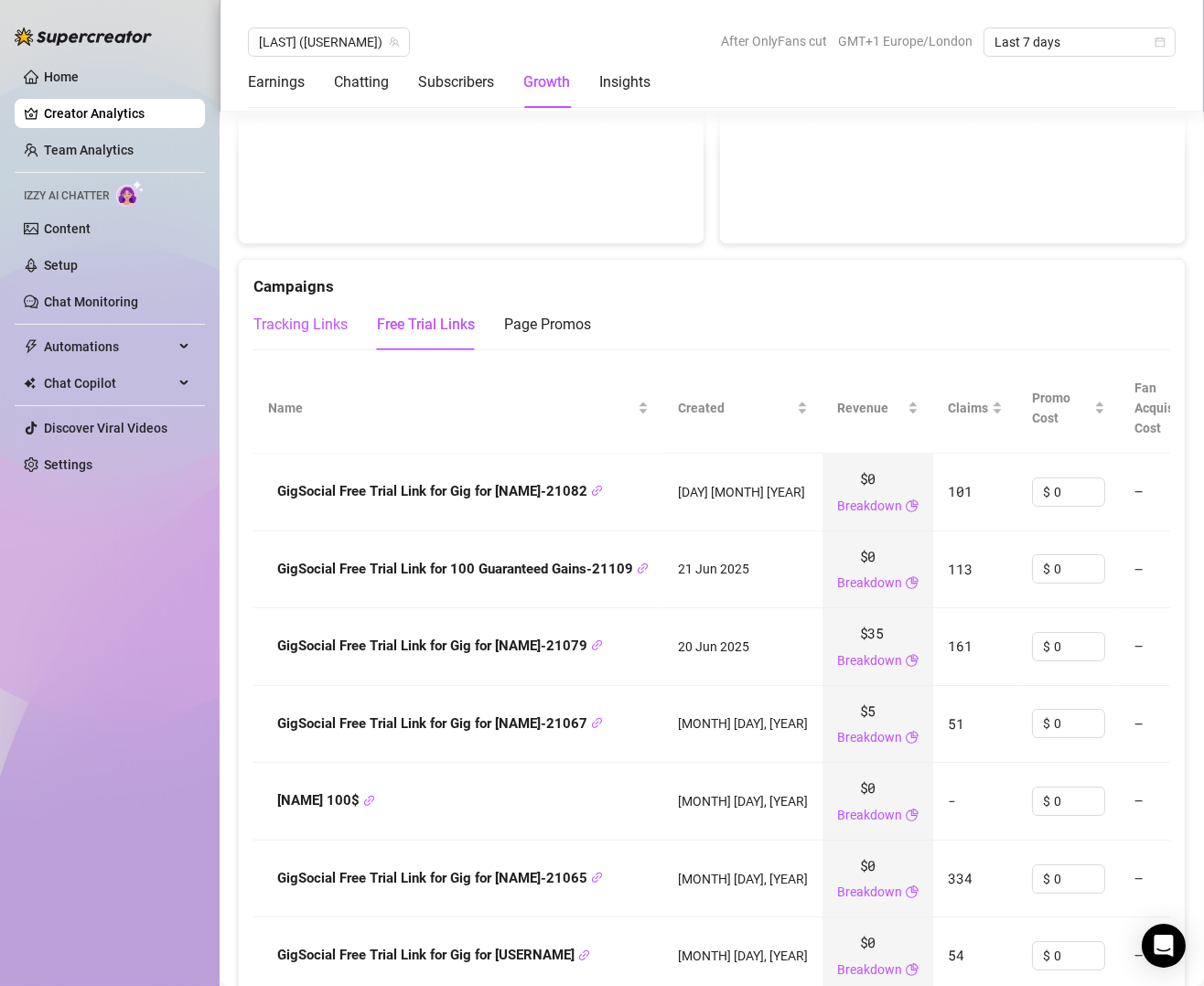 click on "Tracking Links" at bounding box center [300, 325] 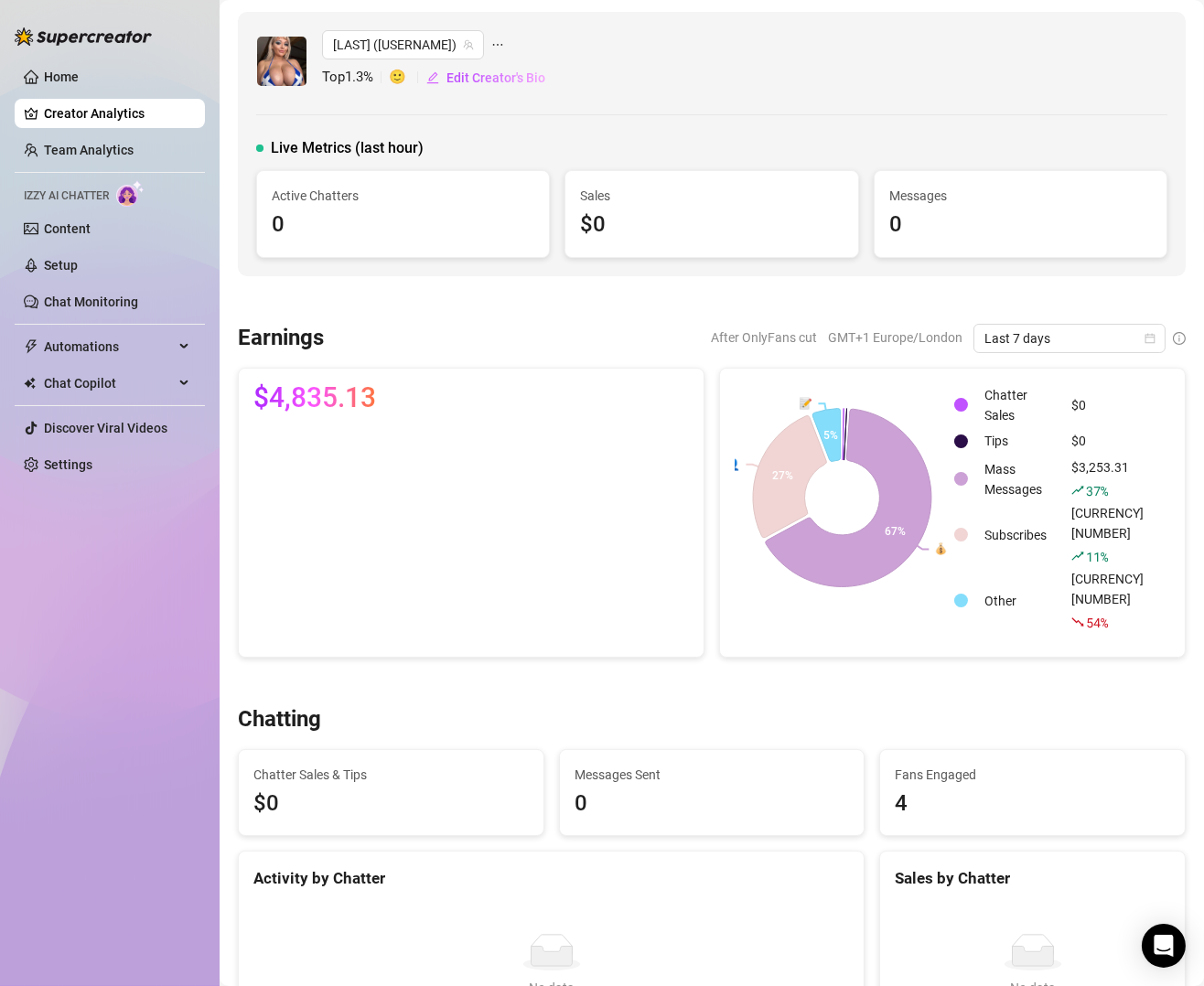 scroll, scrollTop: 0, scrollLeft: 0, axis: both 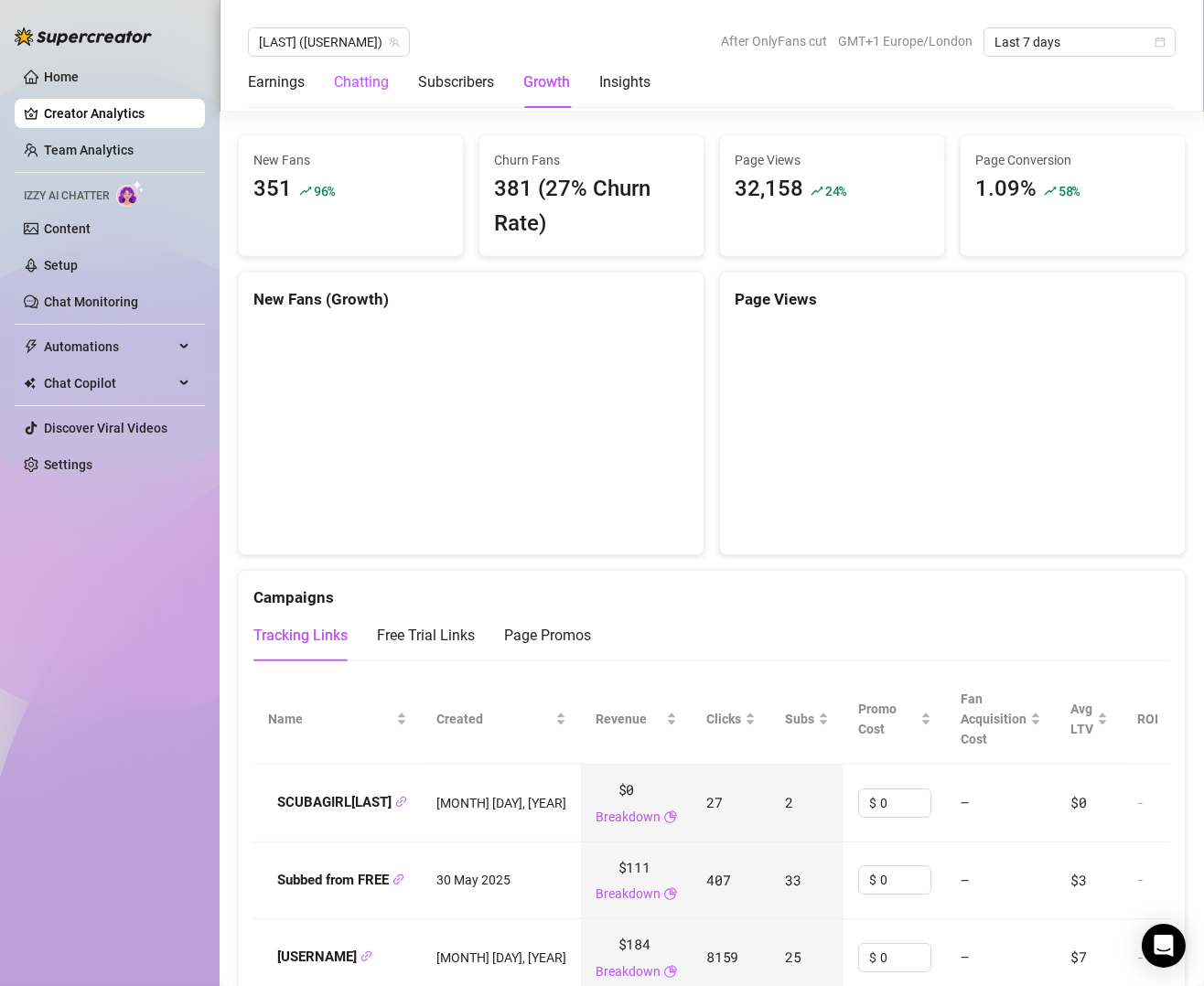 click on "Chatting" at bounding box center [361, 82] 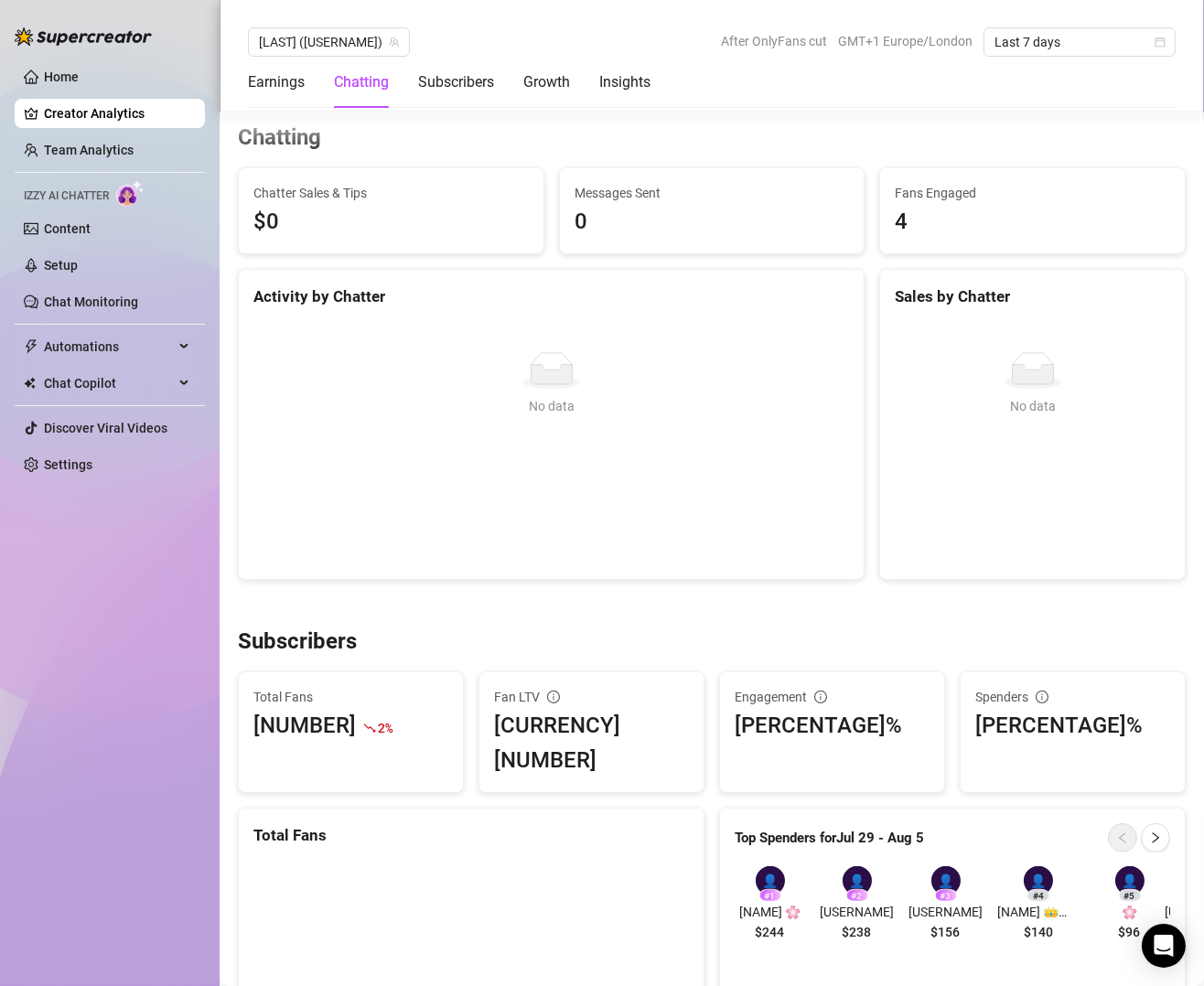 scroll, scrollTop: 582, scrollLeft: 0, axis: vertical 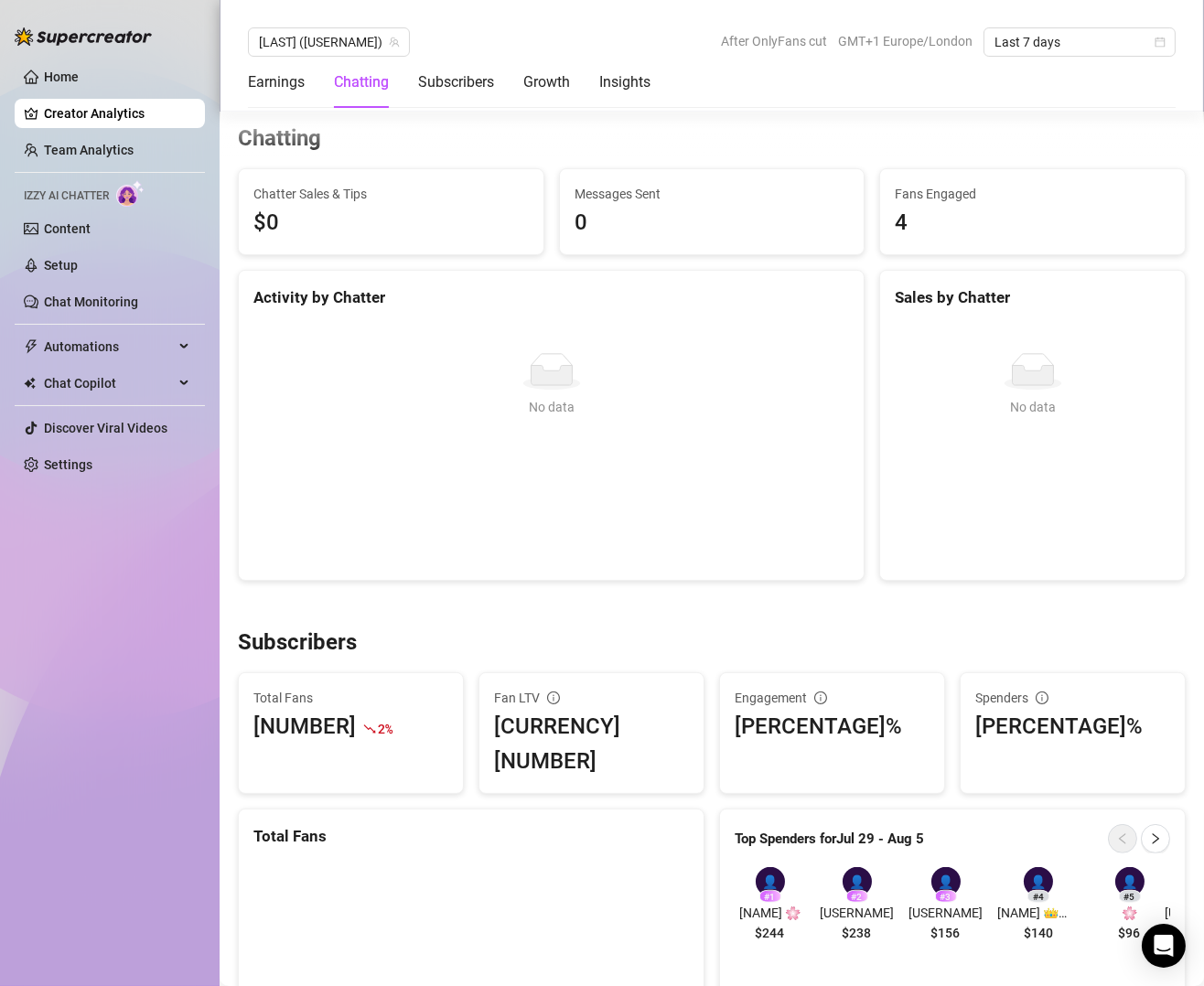 click on "Earnings Chatting Subscribers Growth Insights" at bounding box center (712, 82) 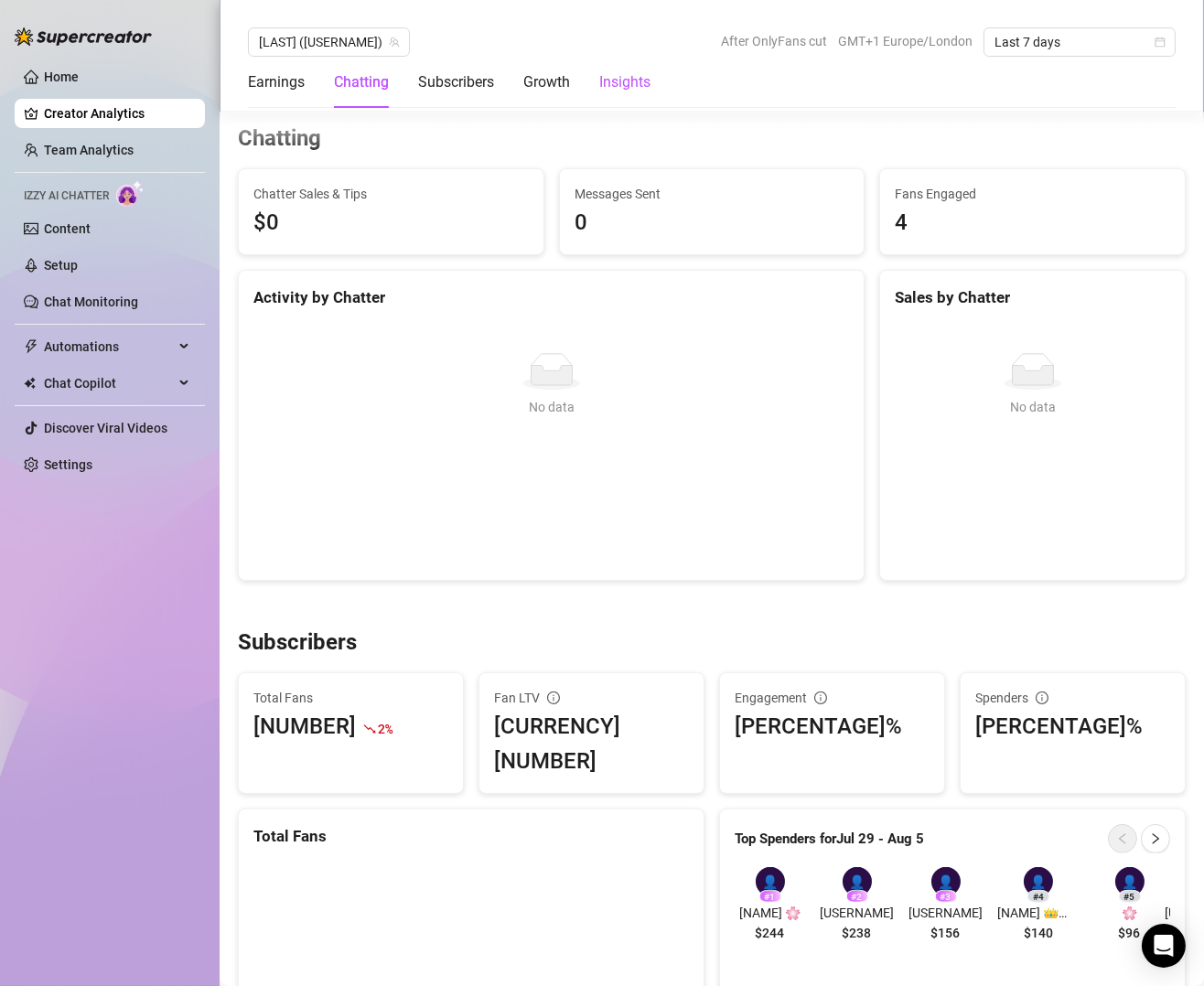 click on "Insights" at bounding box center [625, 82] 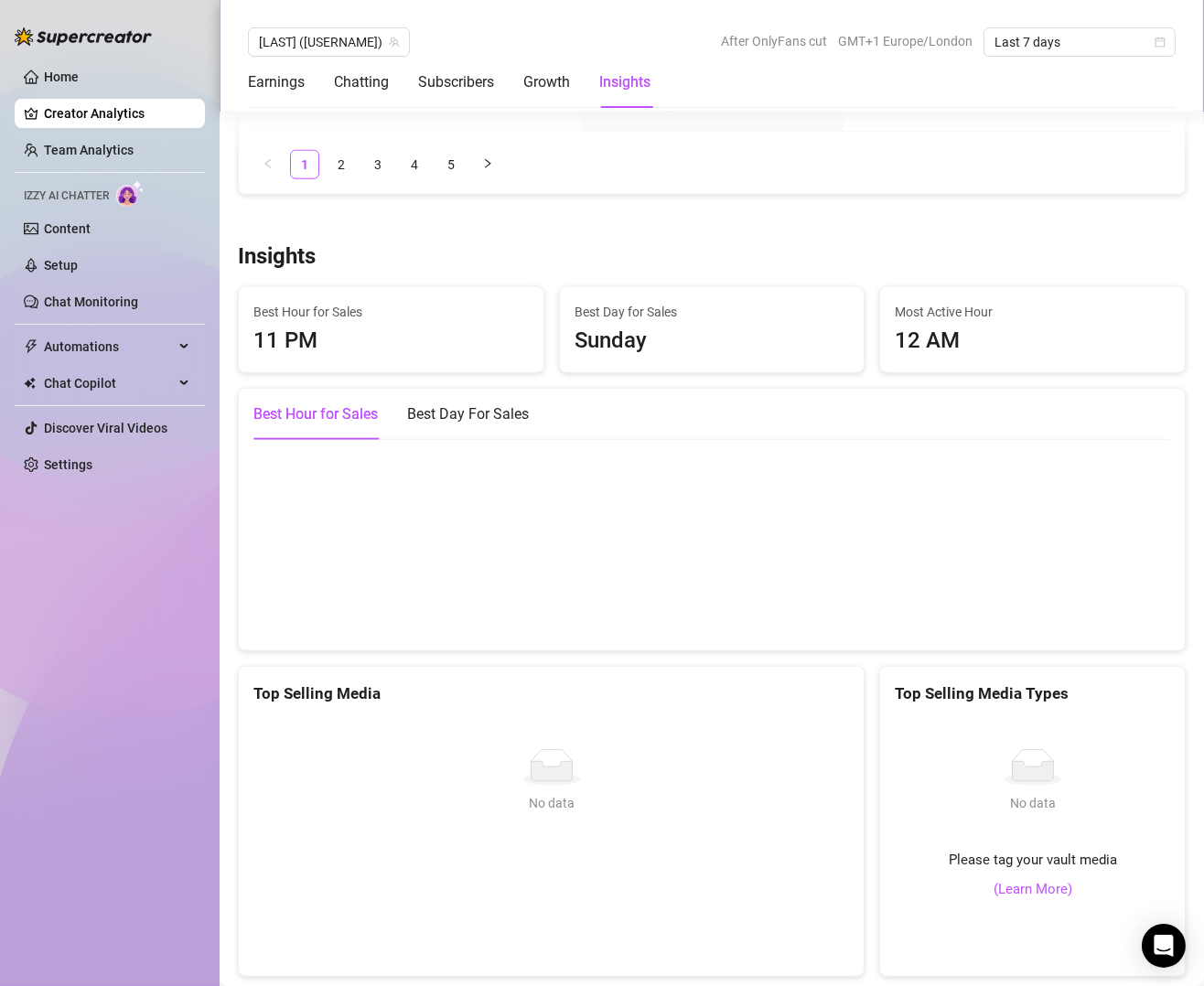 scroll, scrollTop: 3092, scrollLeft: 0, axis: vertical 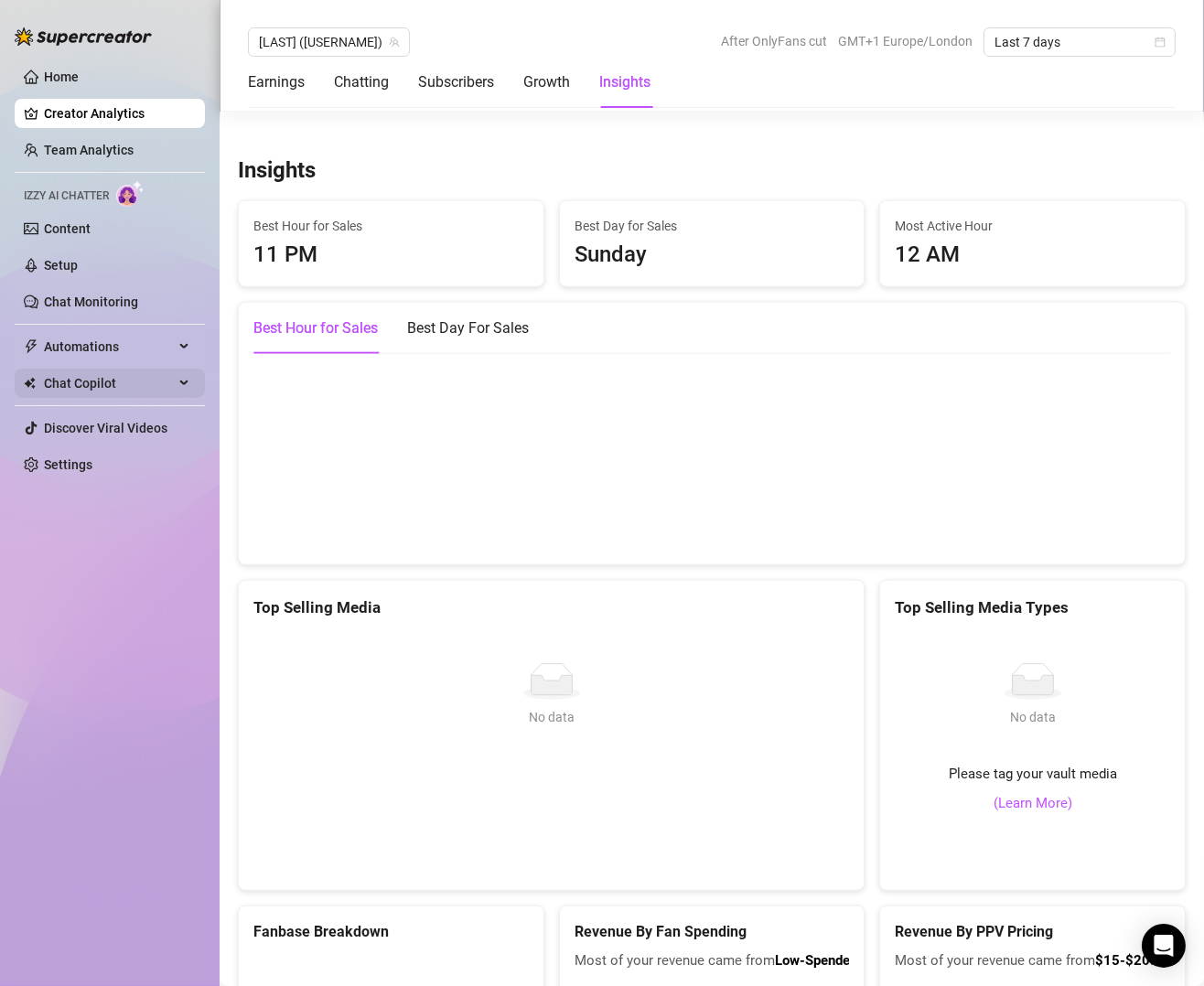 click on "Chat Copilot" at bounding box center [109, 383] 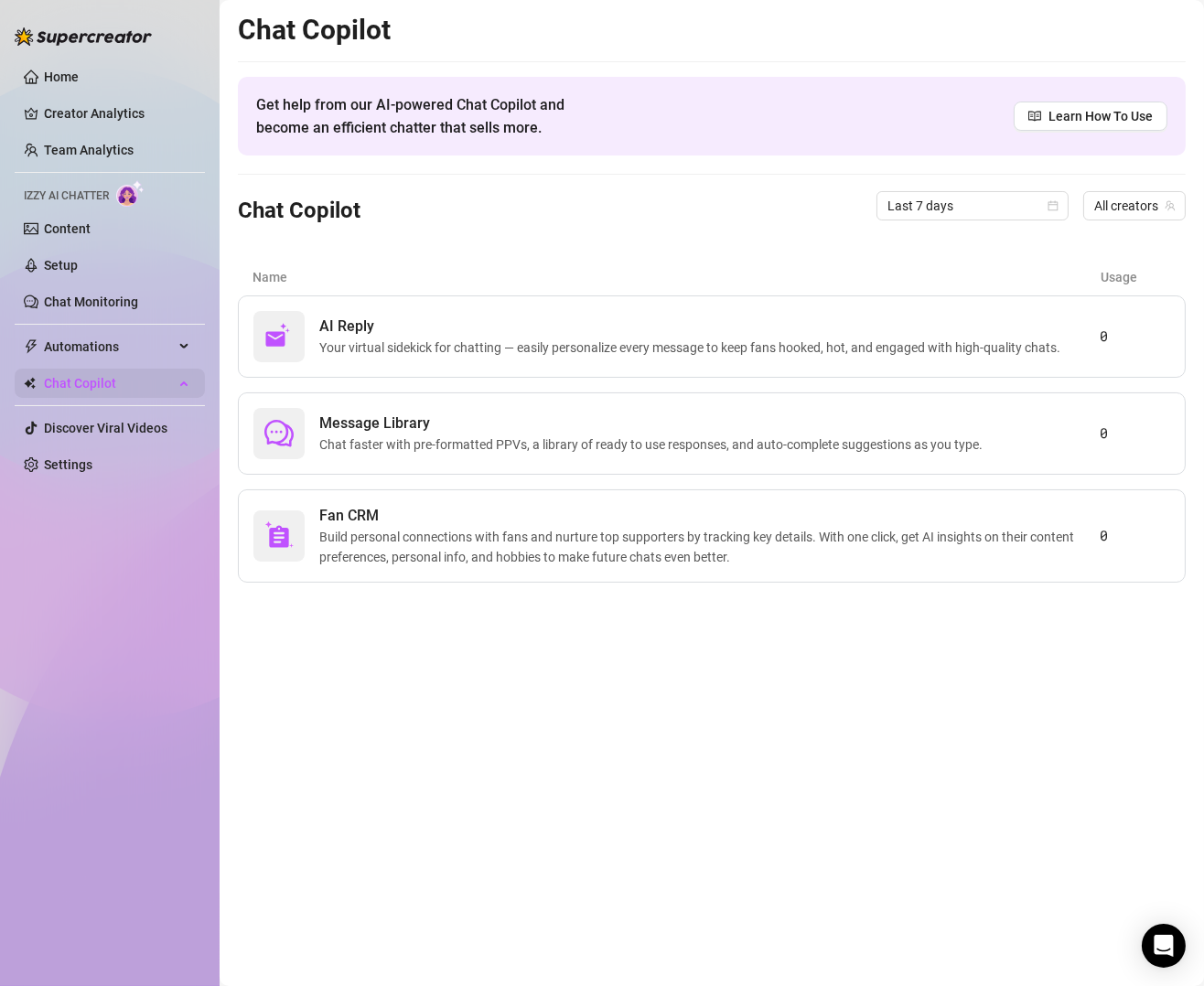 scroll, scrollTop: 0, scrollLeft: 0, axis: both 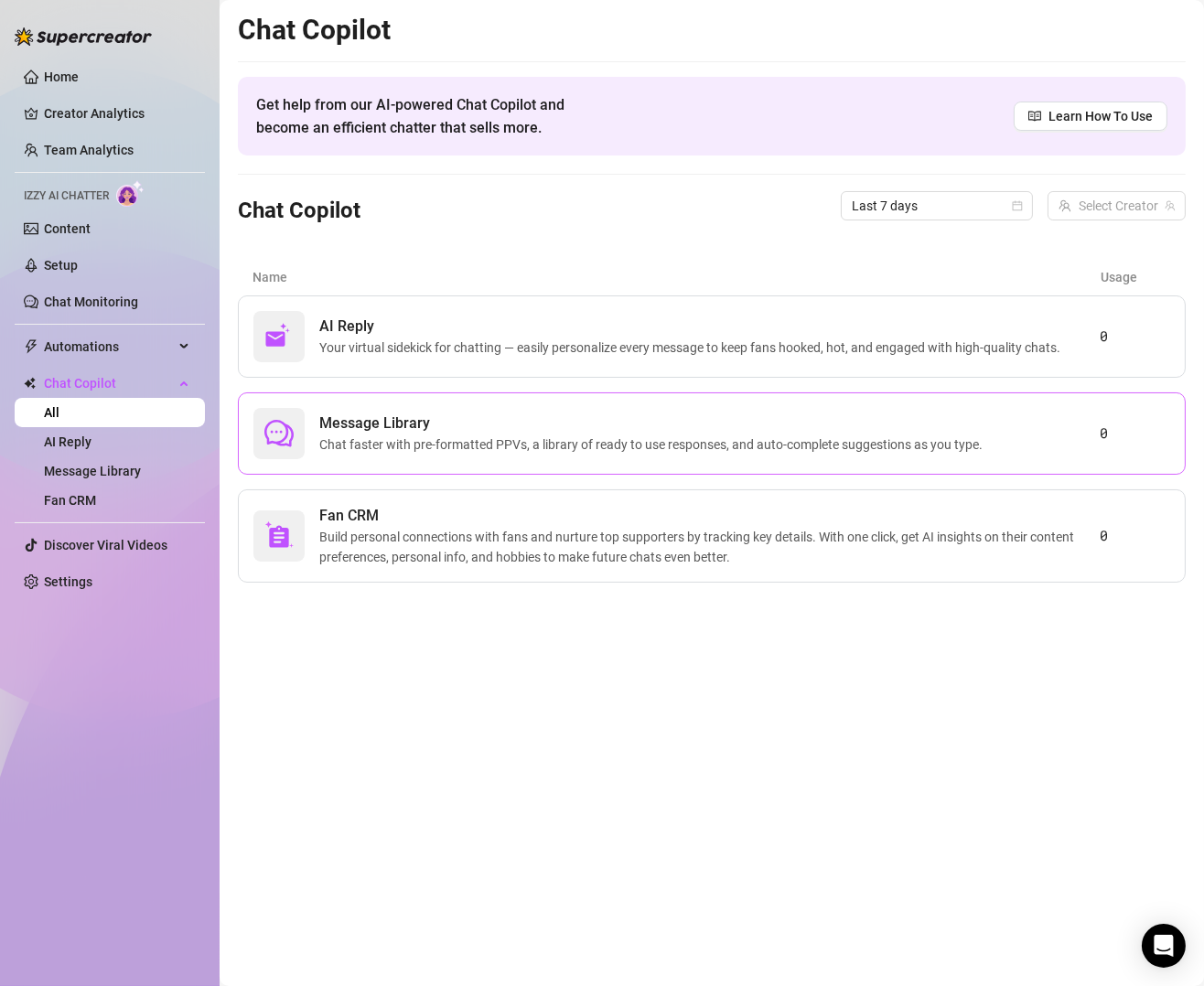 click on "Message Library" at bounding box center (654, 423) 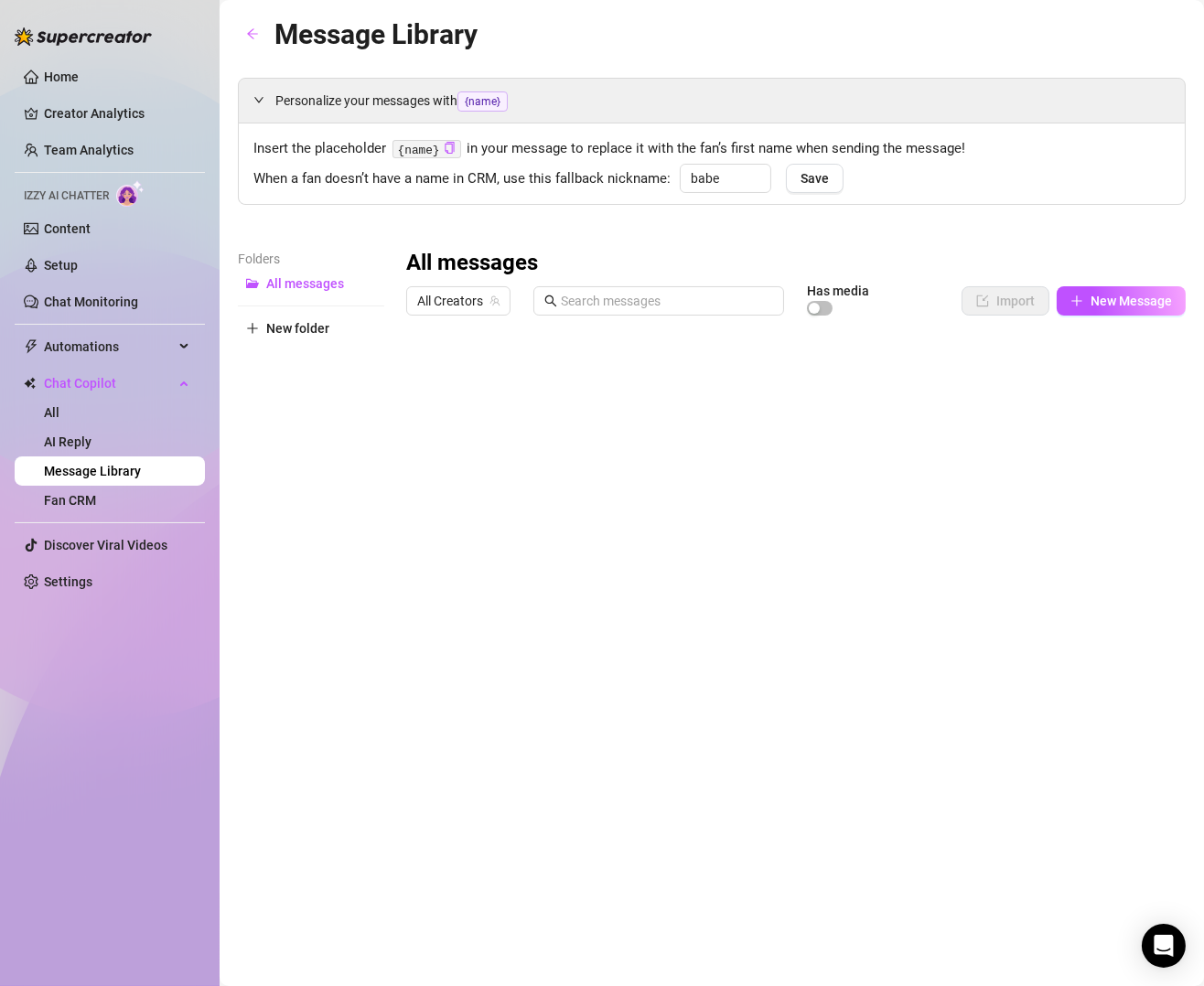 scroll, scrollTop: 0, scrollLeft: 0, axis: both 